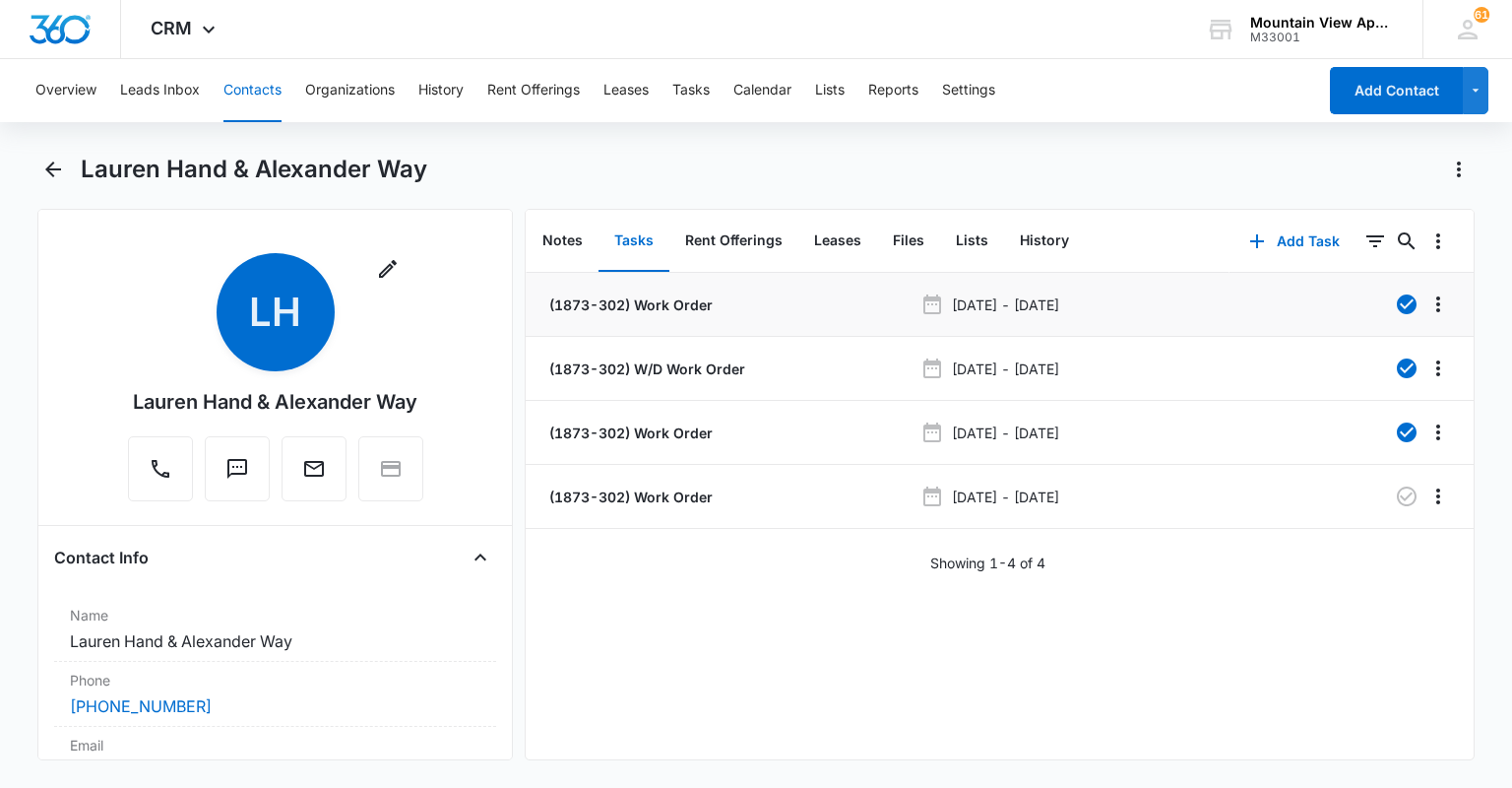 scroll, scrollTop: 0, scrollLeft: 0, axis: both 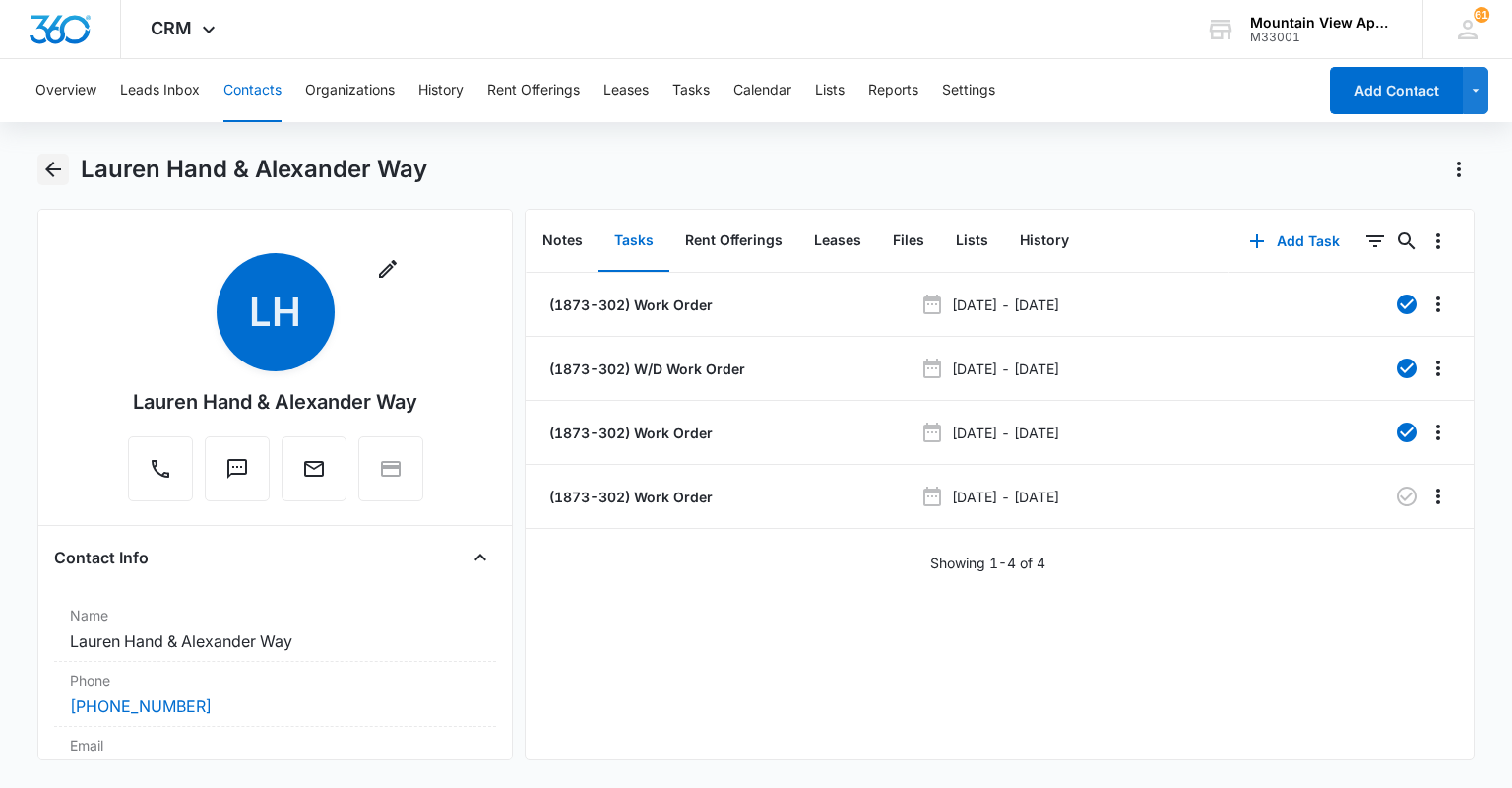 click 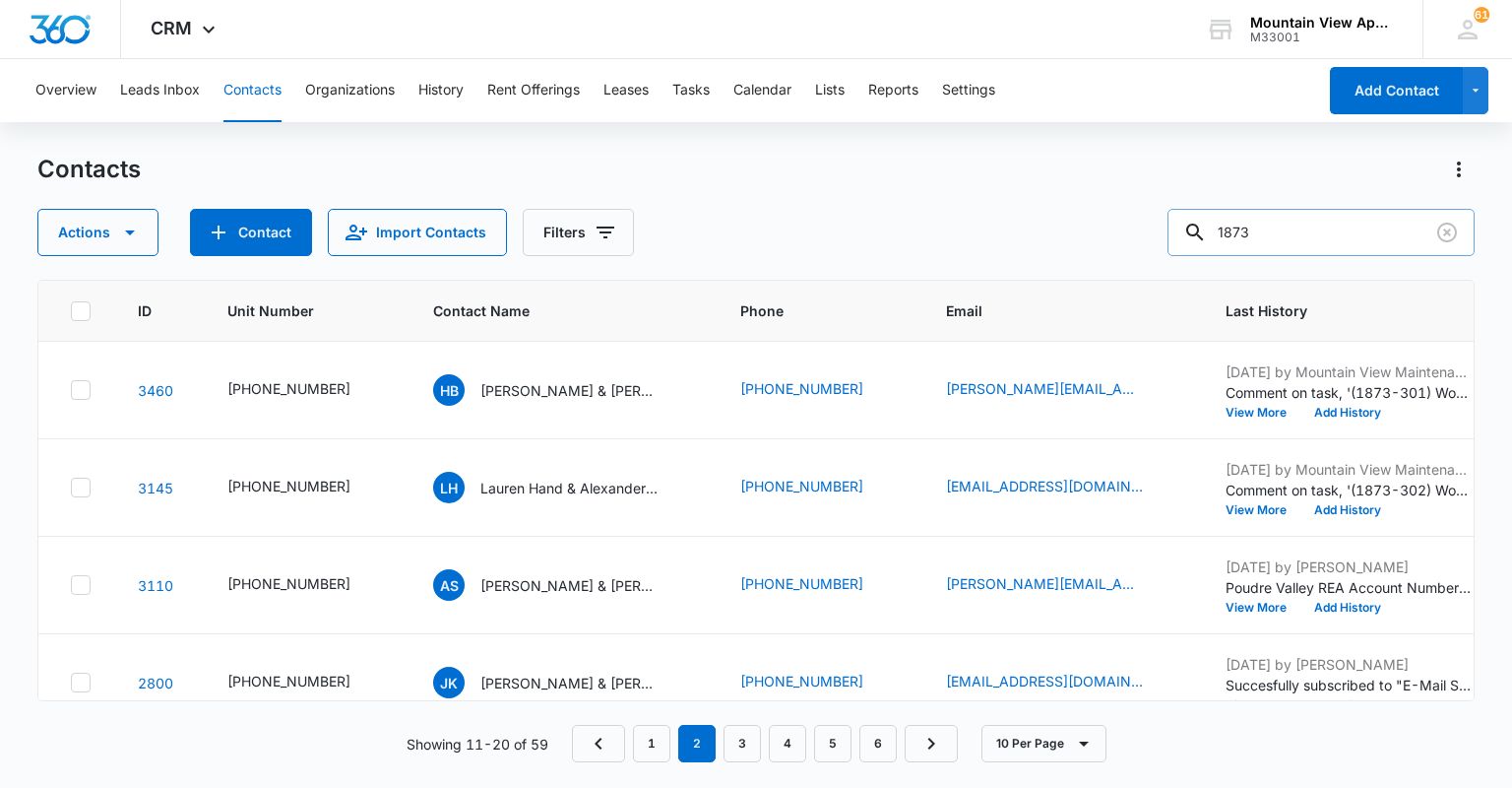 click on "1873" at bounding box center [1321, 232] 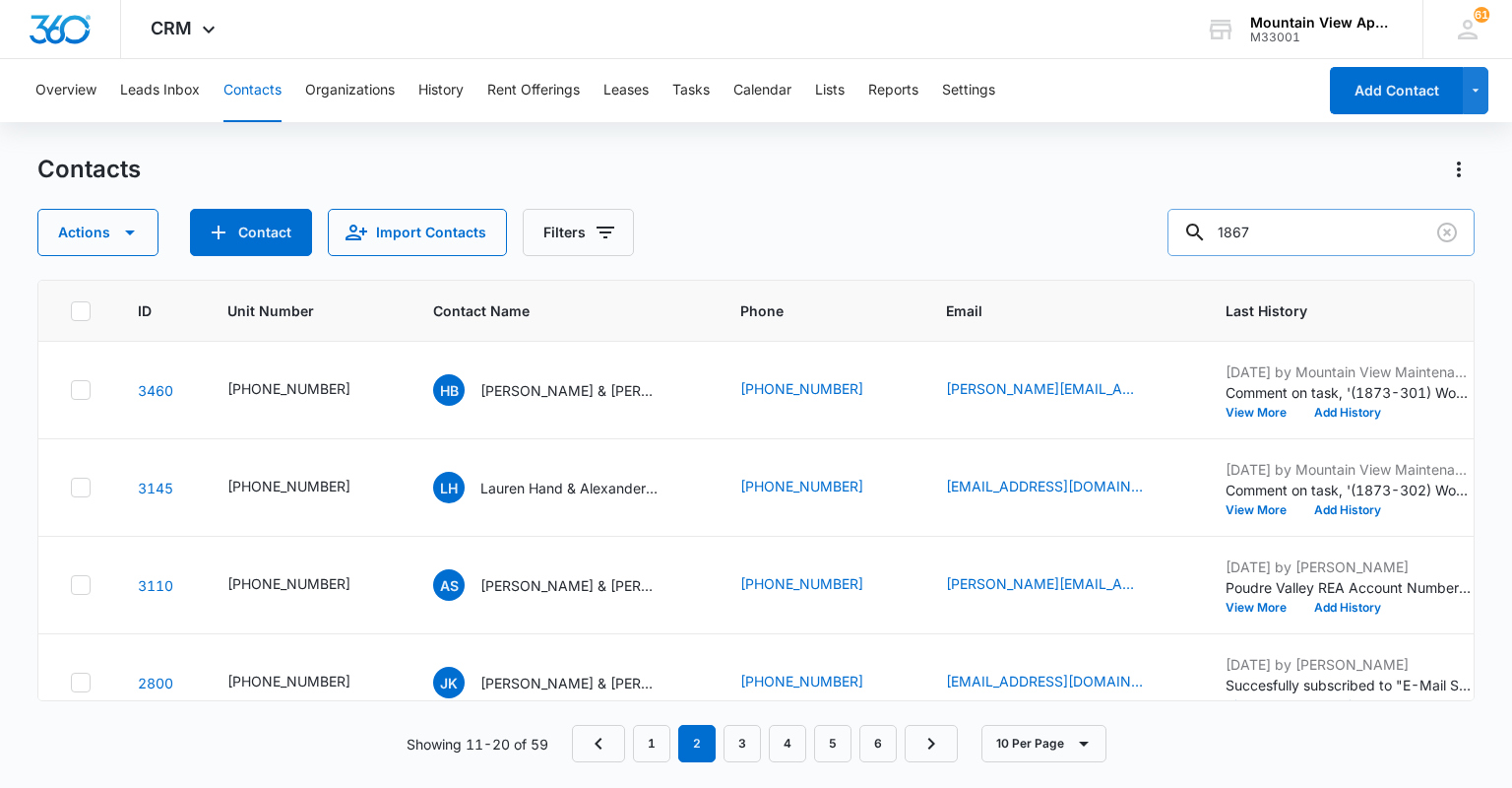 type on "1867" 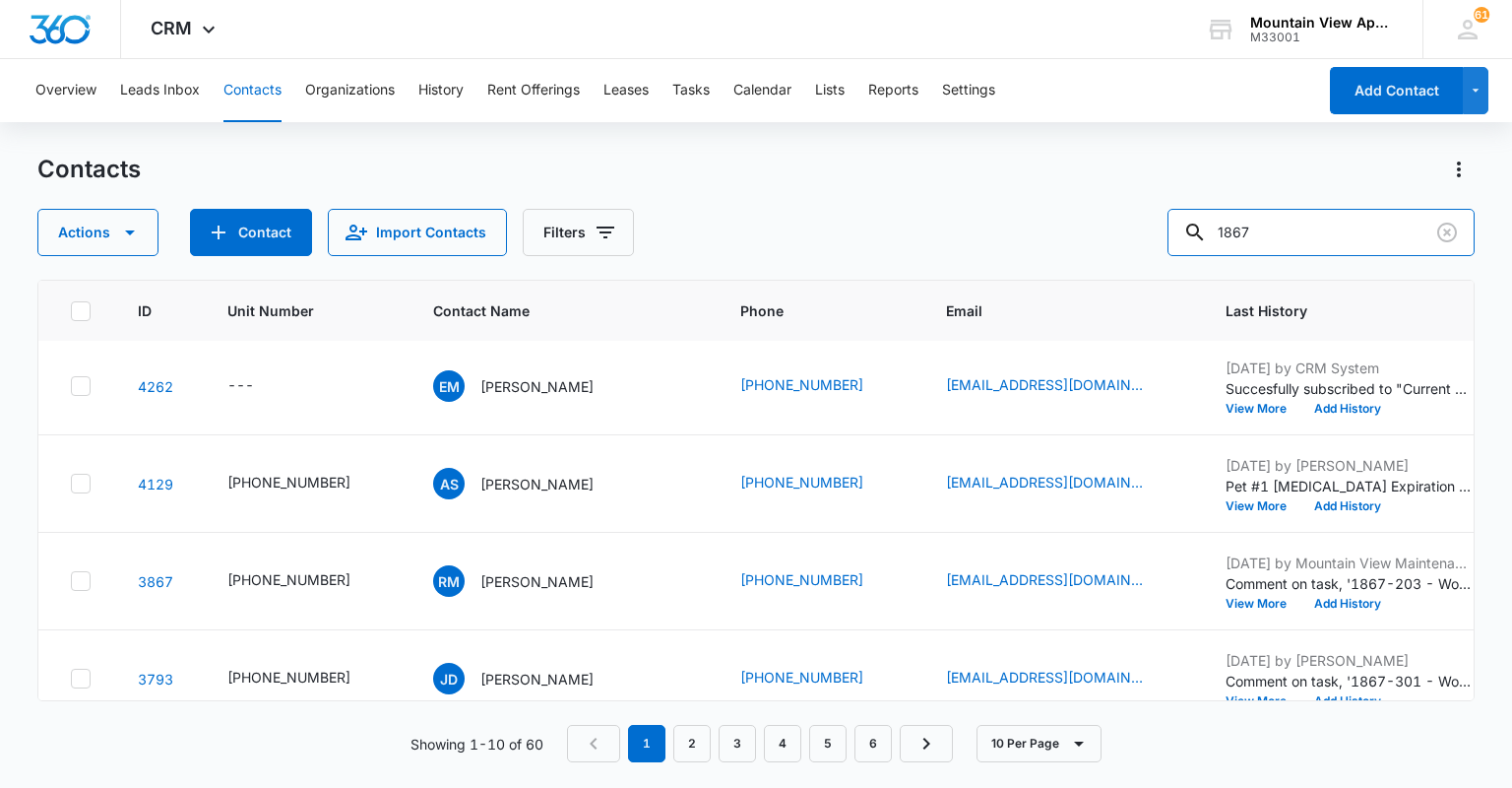 scroll, scrollTop: 624, scrollLeft: 0, axis: vertical 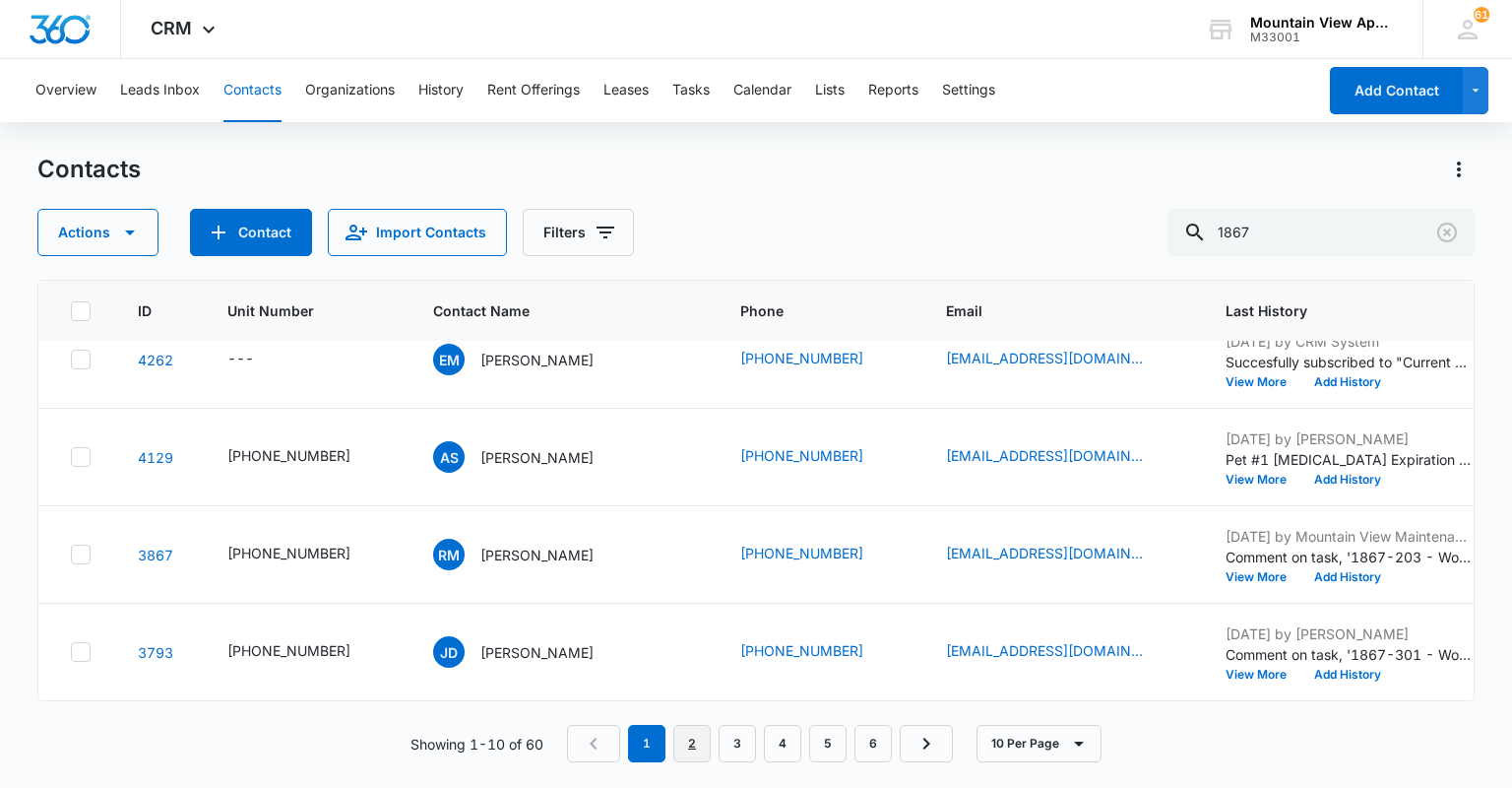 click on "2" at bounding box center (692, 744) 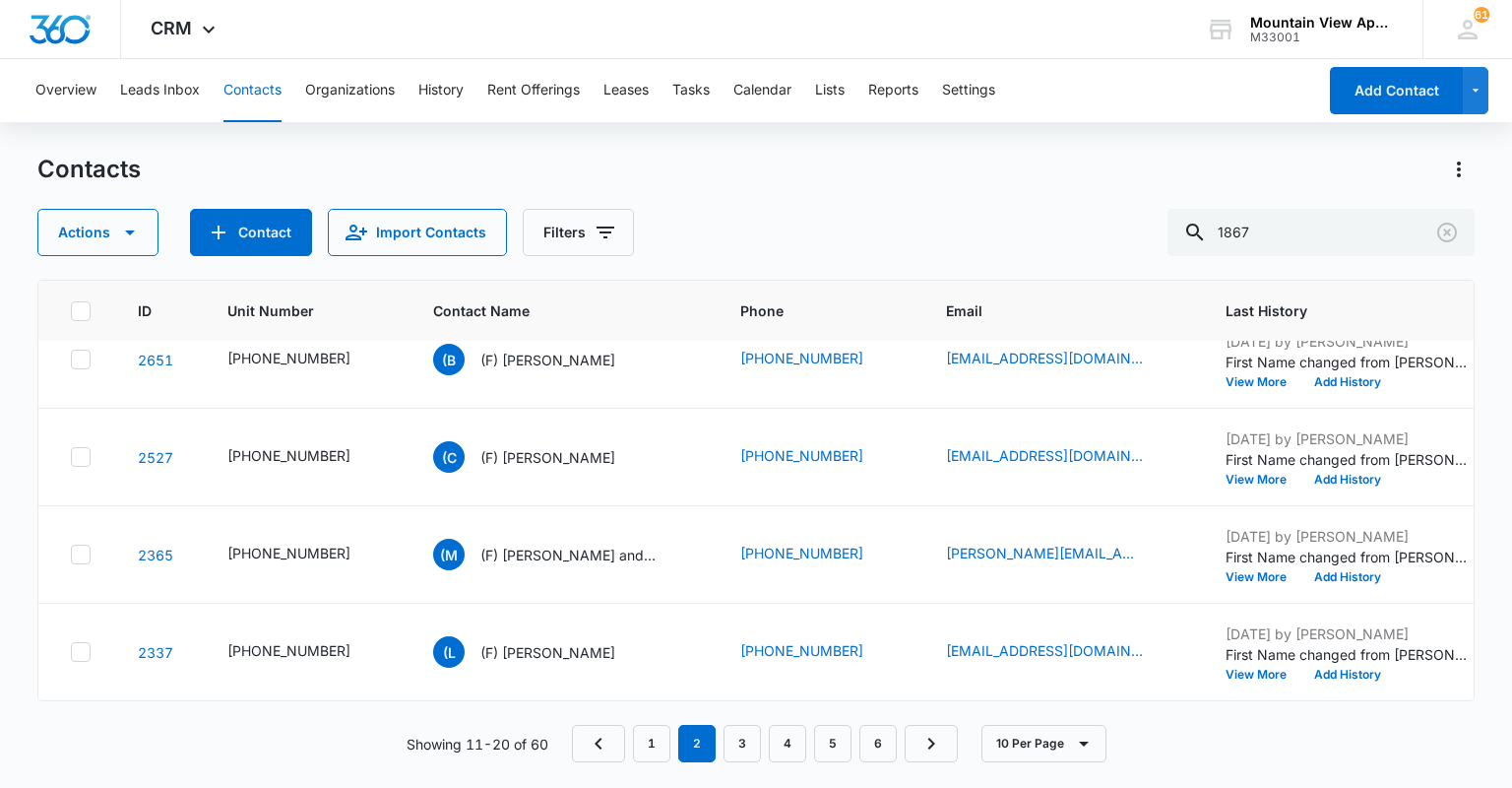 scroll, scrollTop: 0, scrollLeft: 0, axis: both 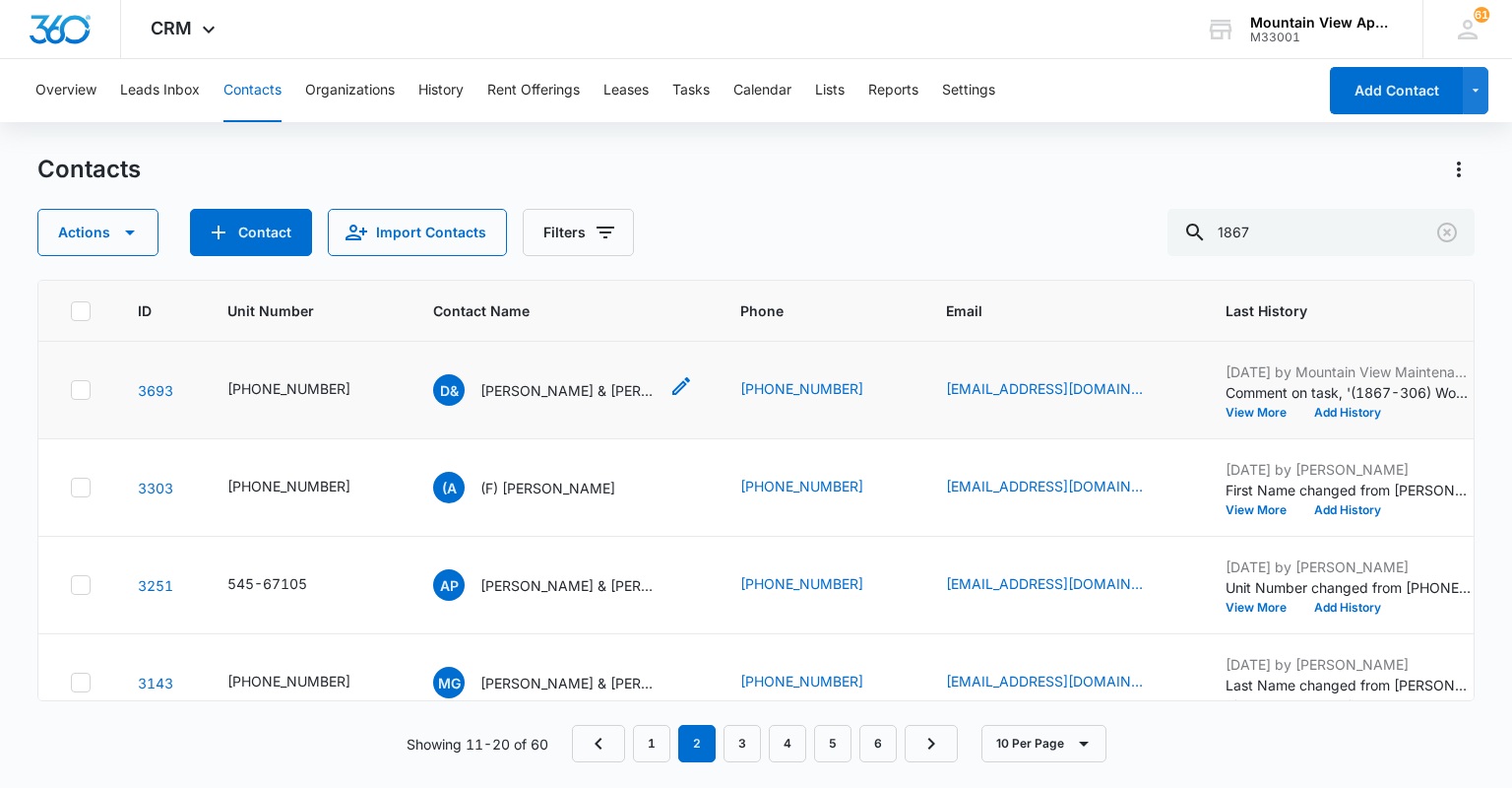click on "[PERSON_NAME] & [PERSON_NAME]" at bounding box center (569, 390) 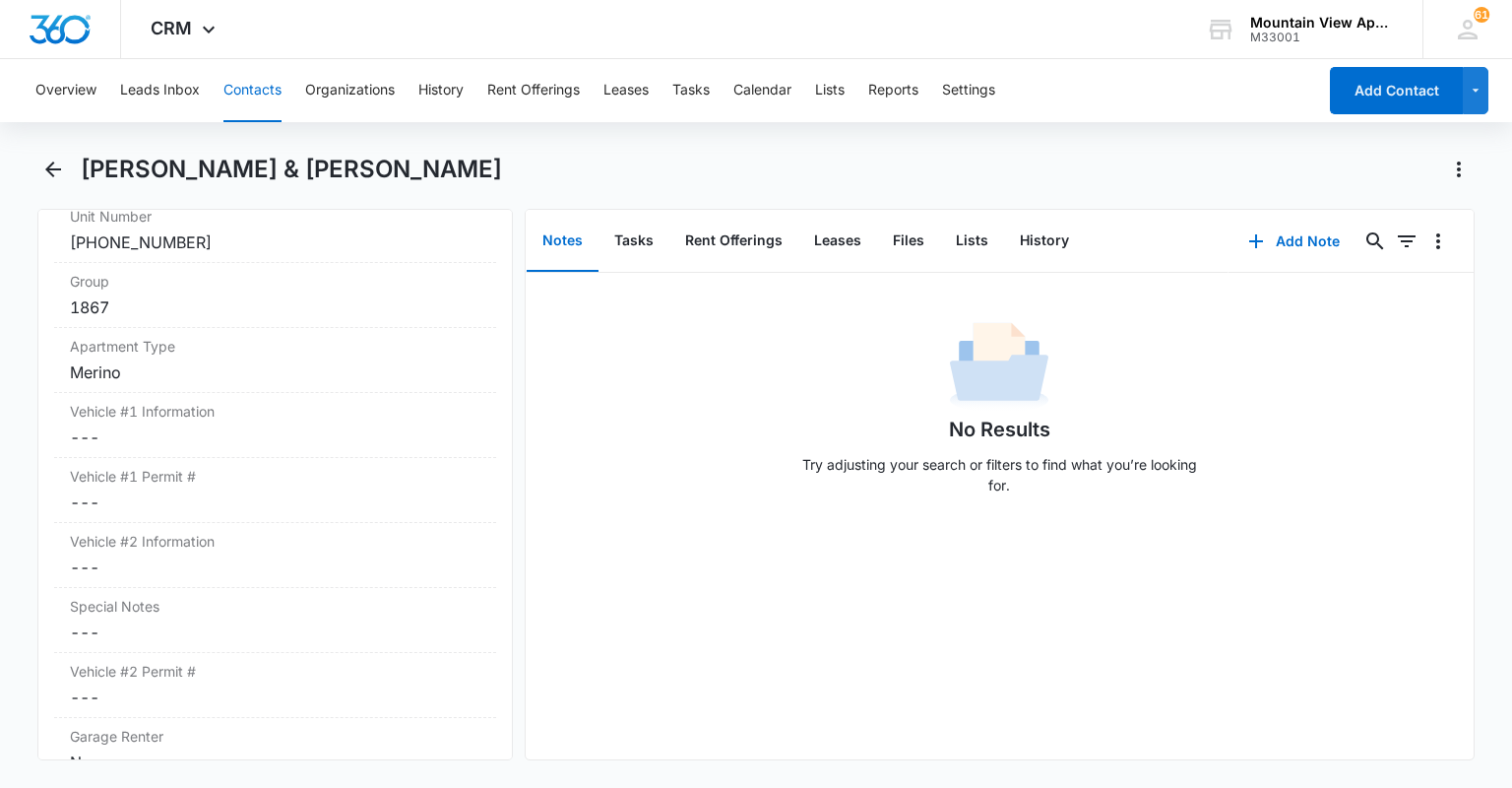 scroll, scrollTop: 1891, scrollLeft: 0, axis: vertical 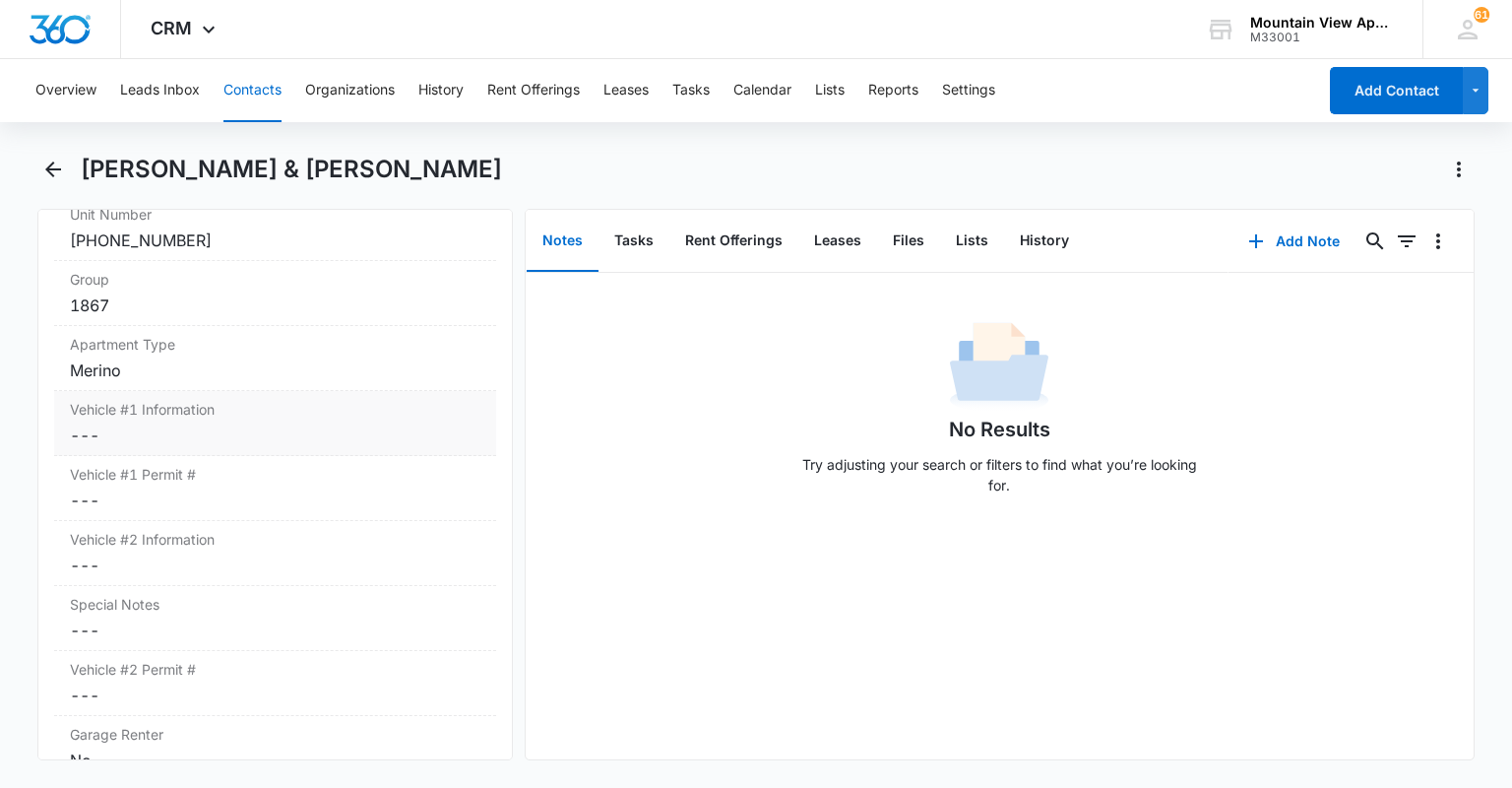 click on "Vehicle #1 Information" at bounding box center (275, 409) 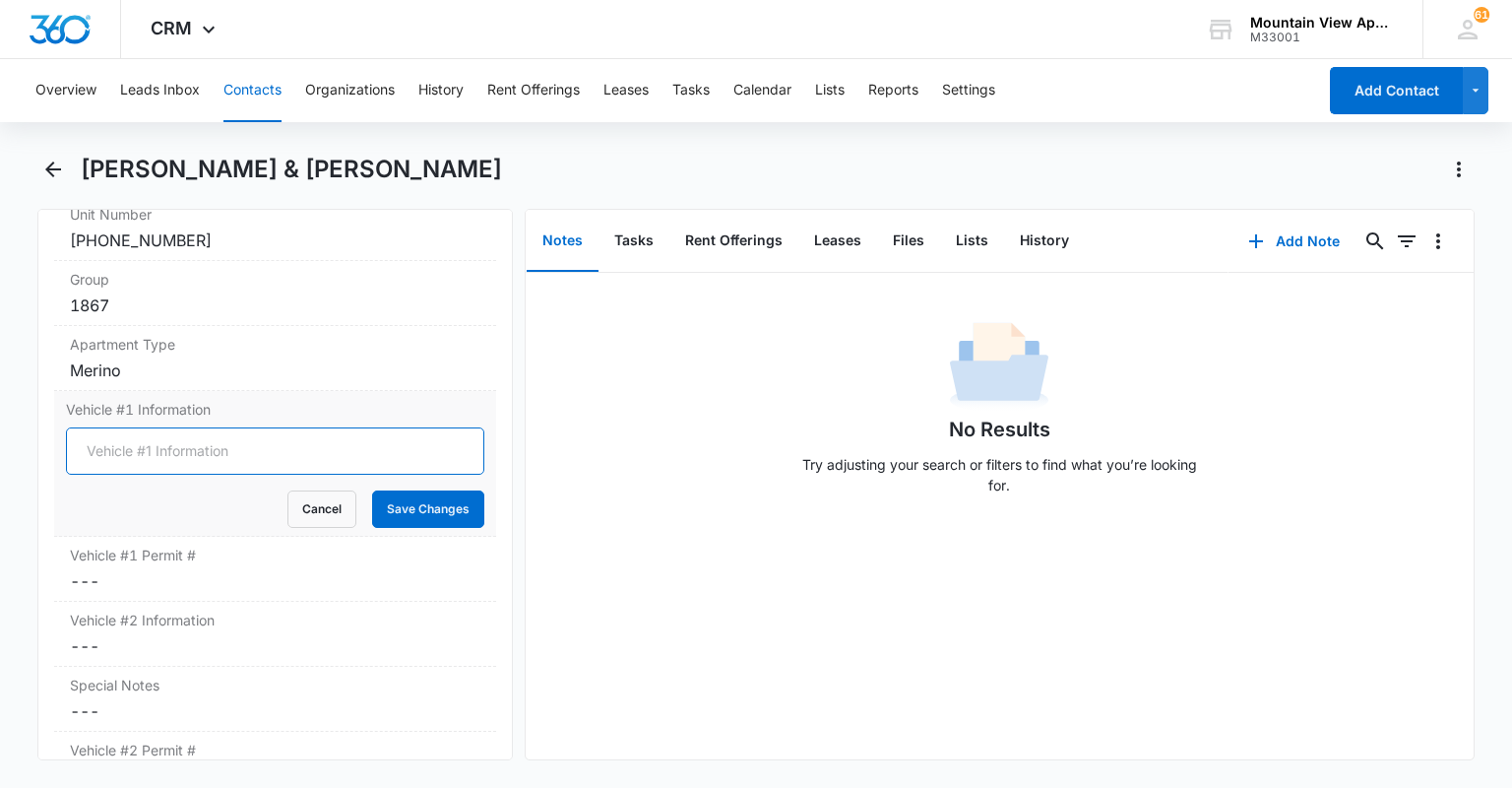 click on "Vehicle #1 Information" at bounding box center (275, 451) 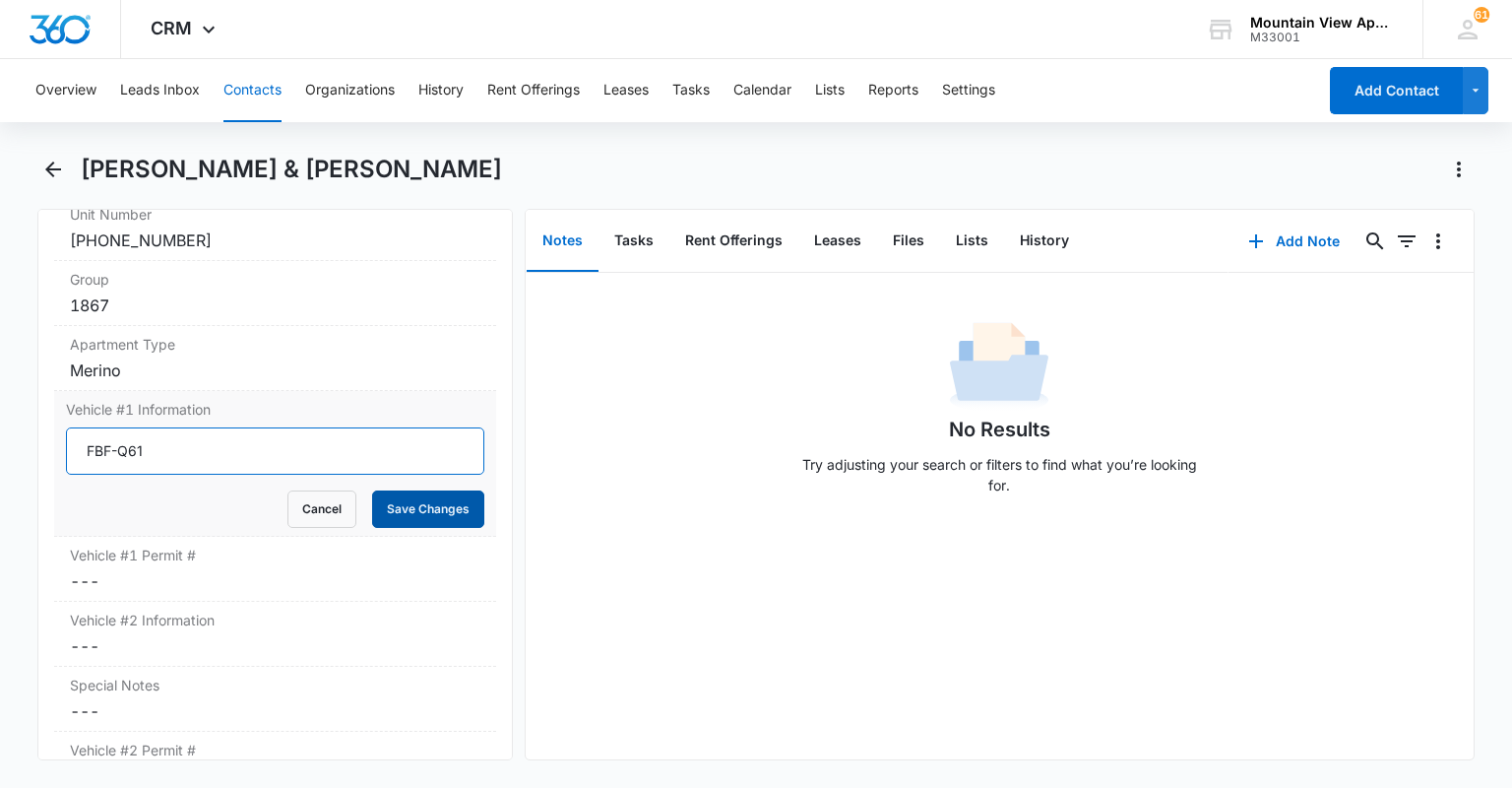 type on "FBF-Q61" 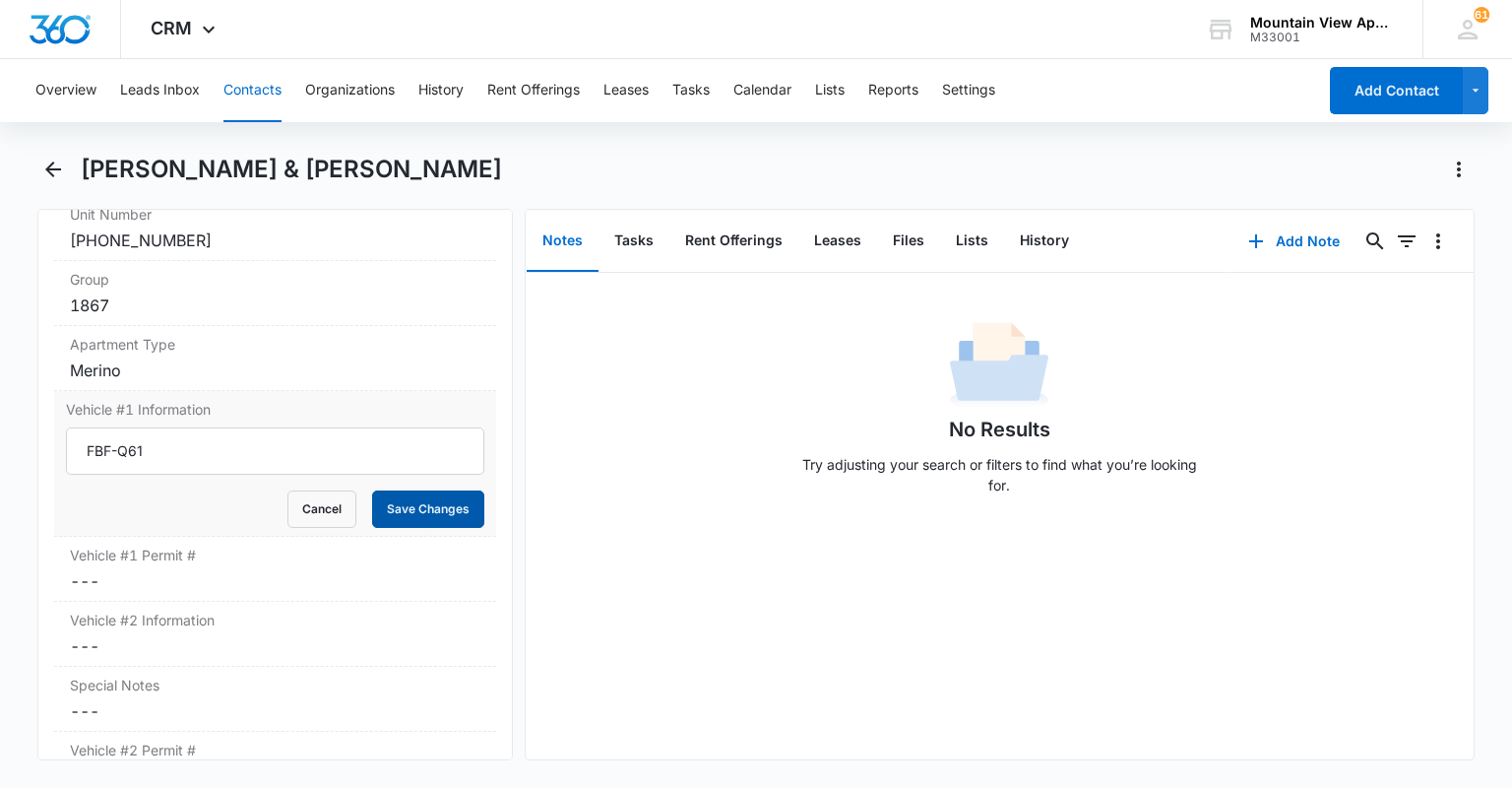 click on "Save Changes" at bounding box center [428, 509] 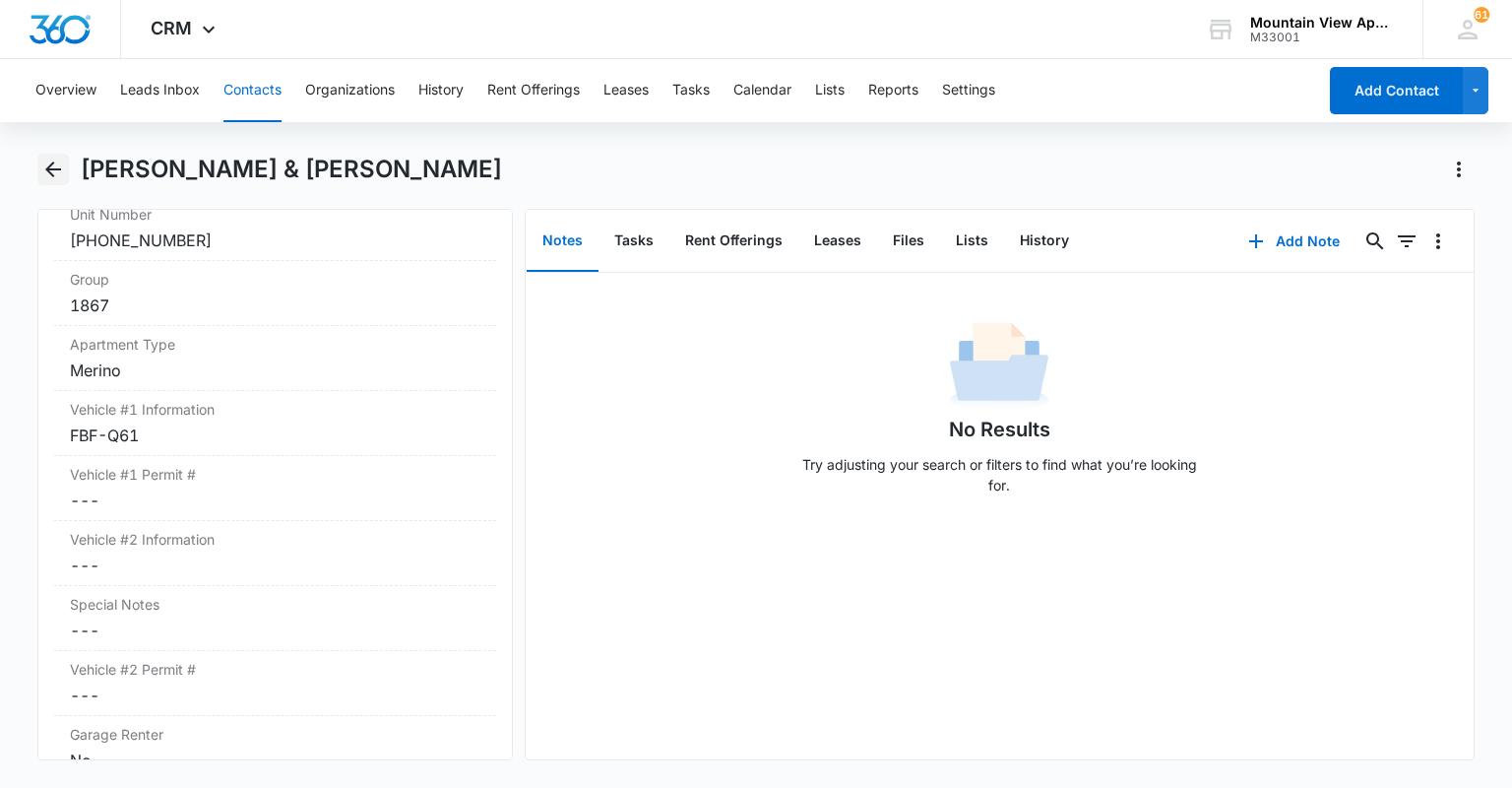 click 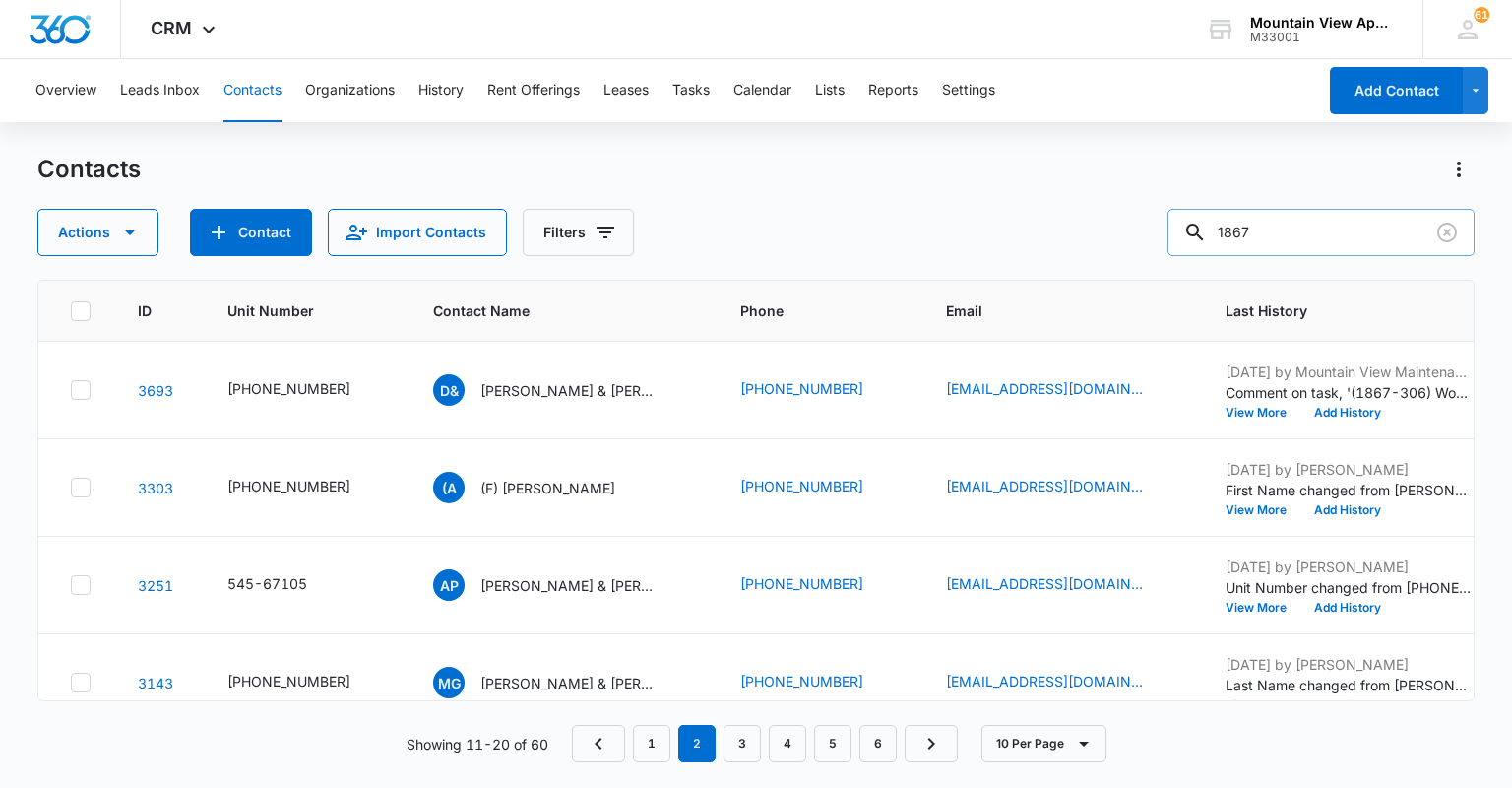 click on "1867" at bounding box center (1321, 232) 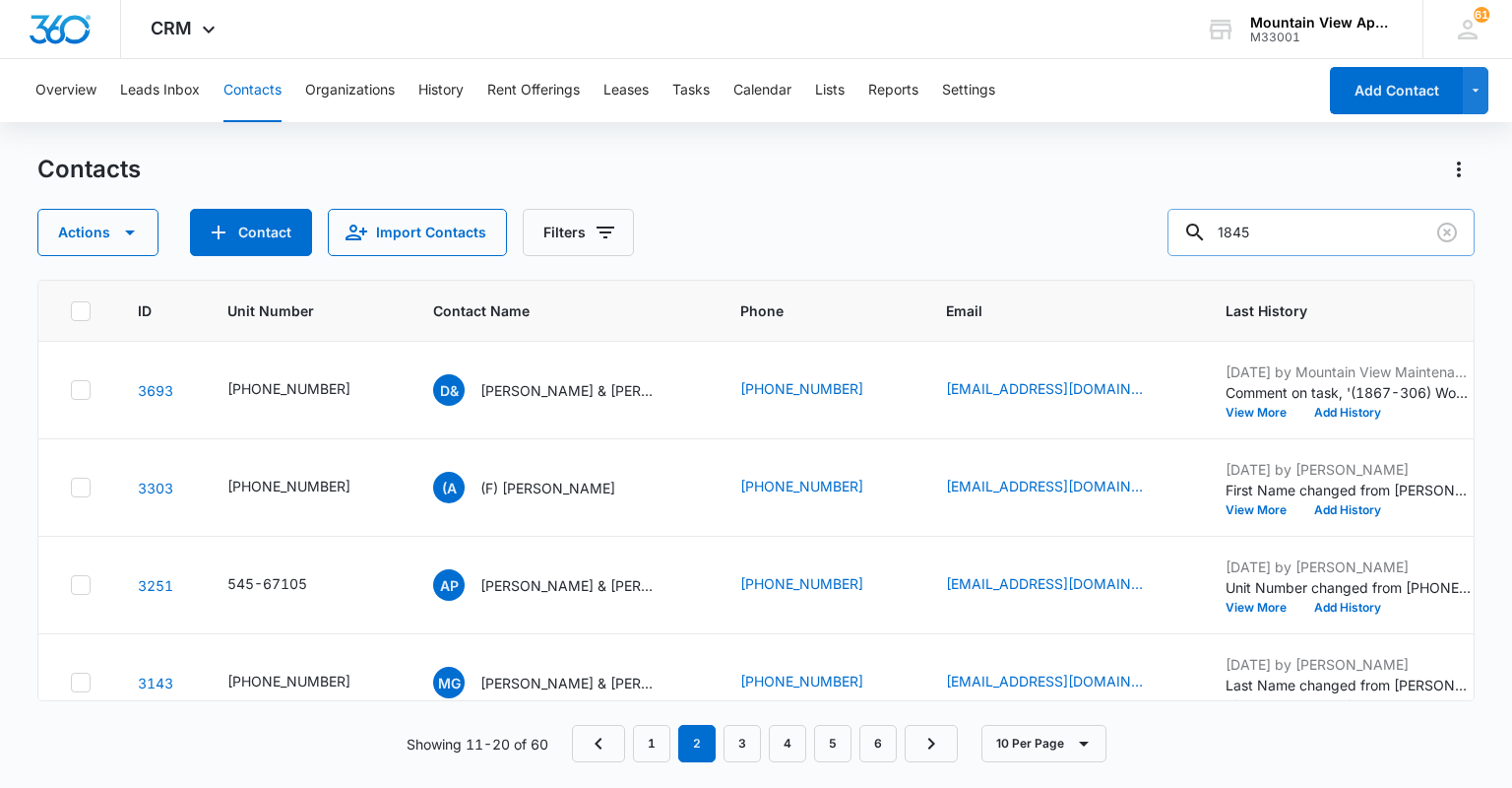type on "1845" 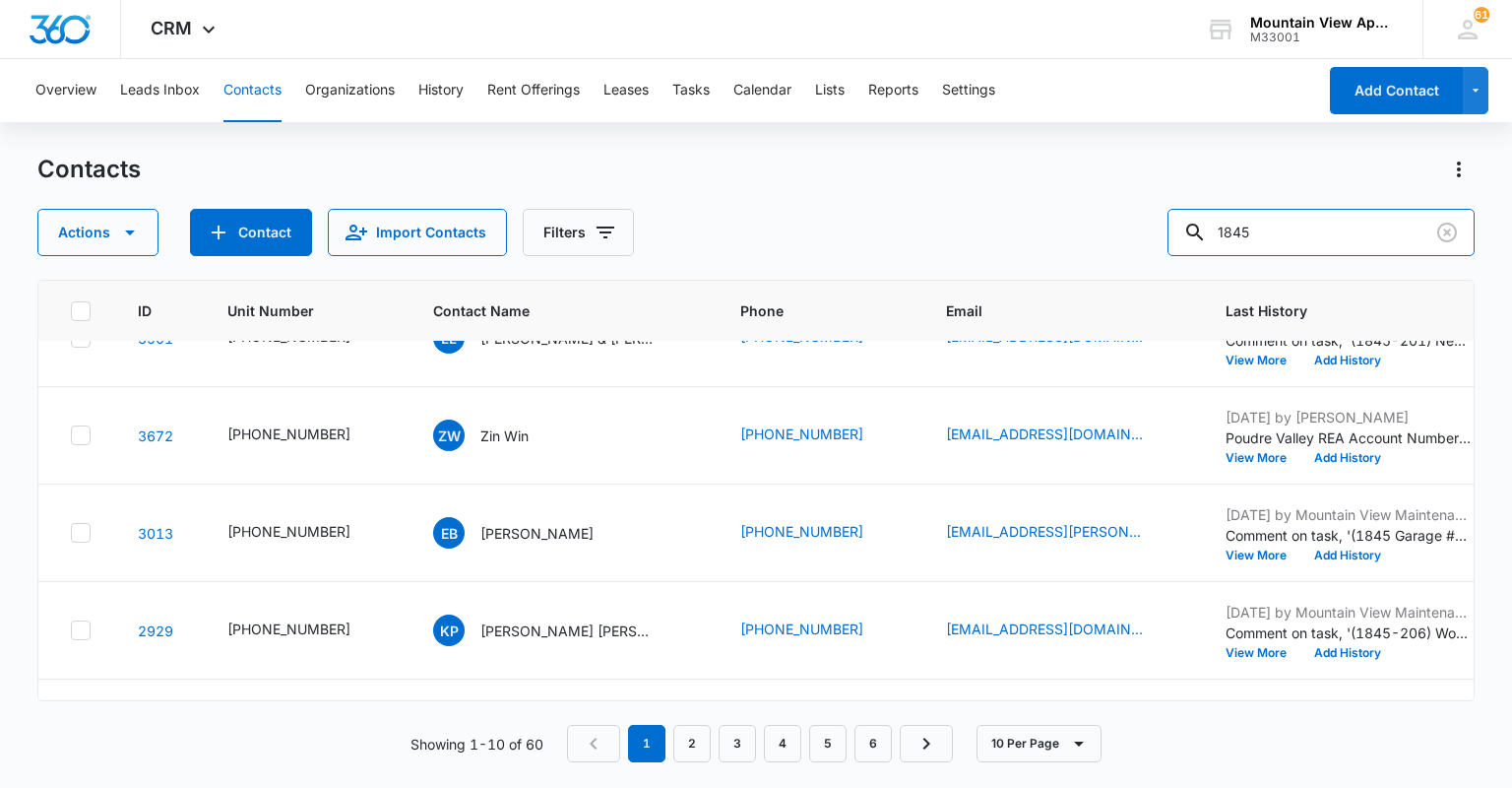 scroll, scrollTop: 624, scrollLeft: 0, axis: vertical 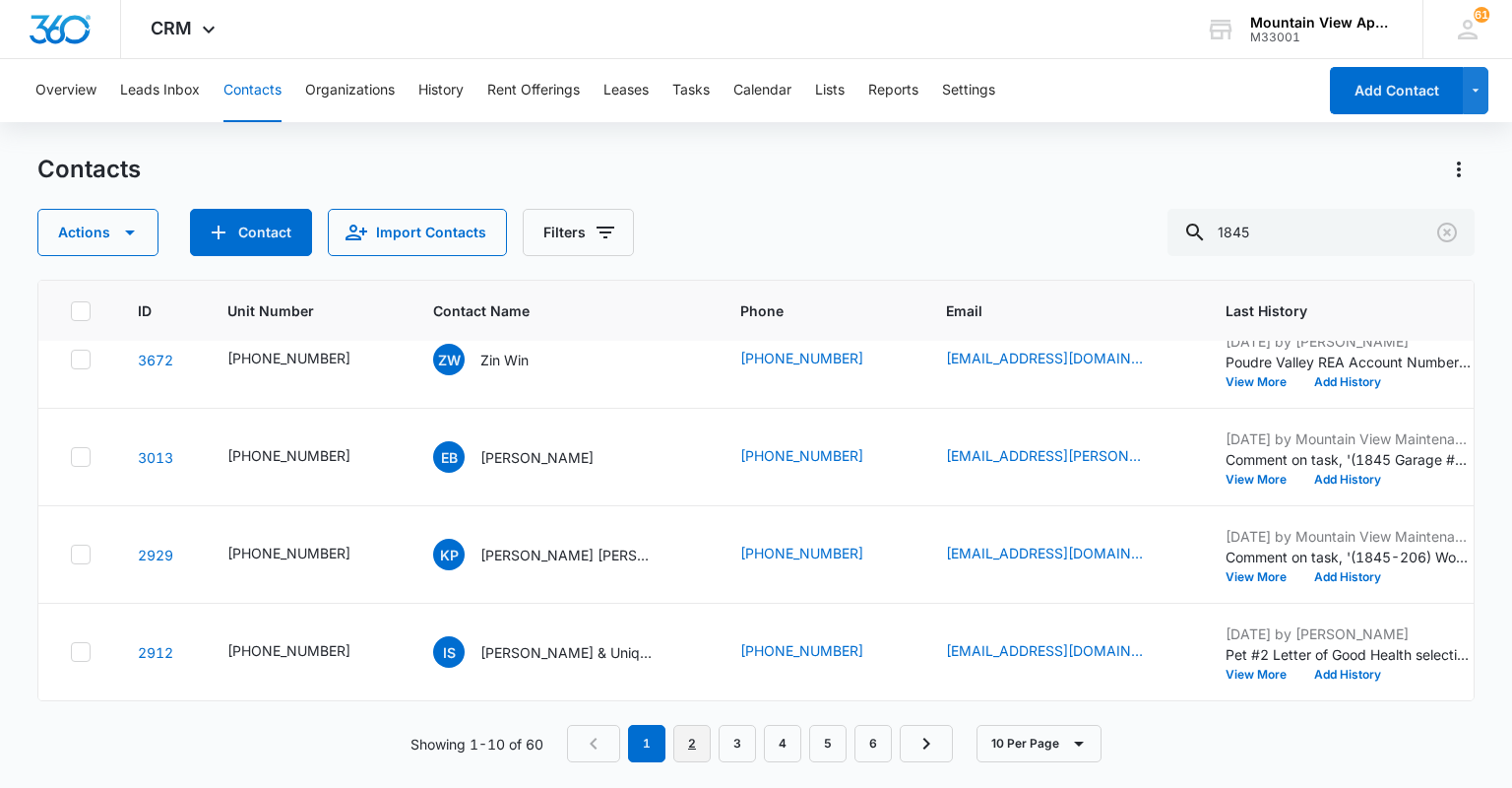 click on "2" at bounding box center (692, 744) 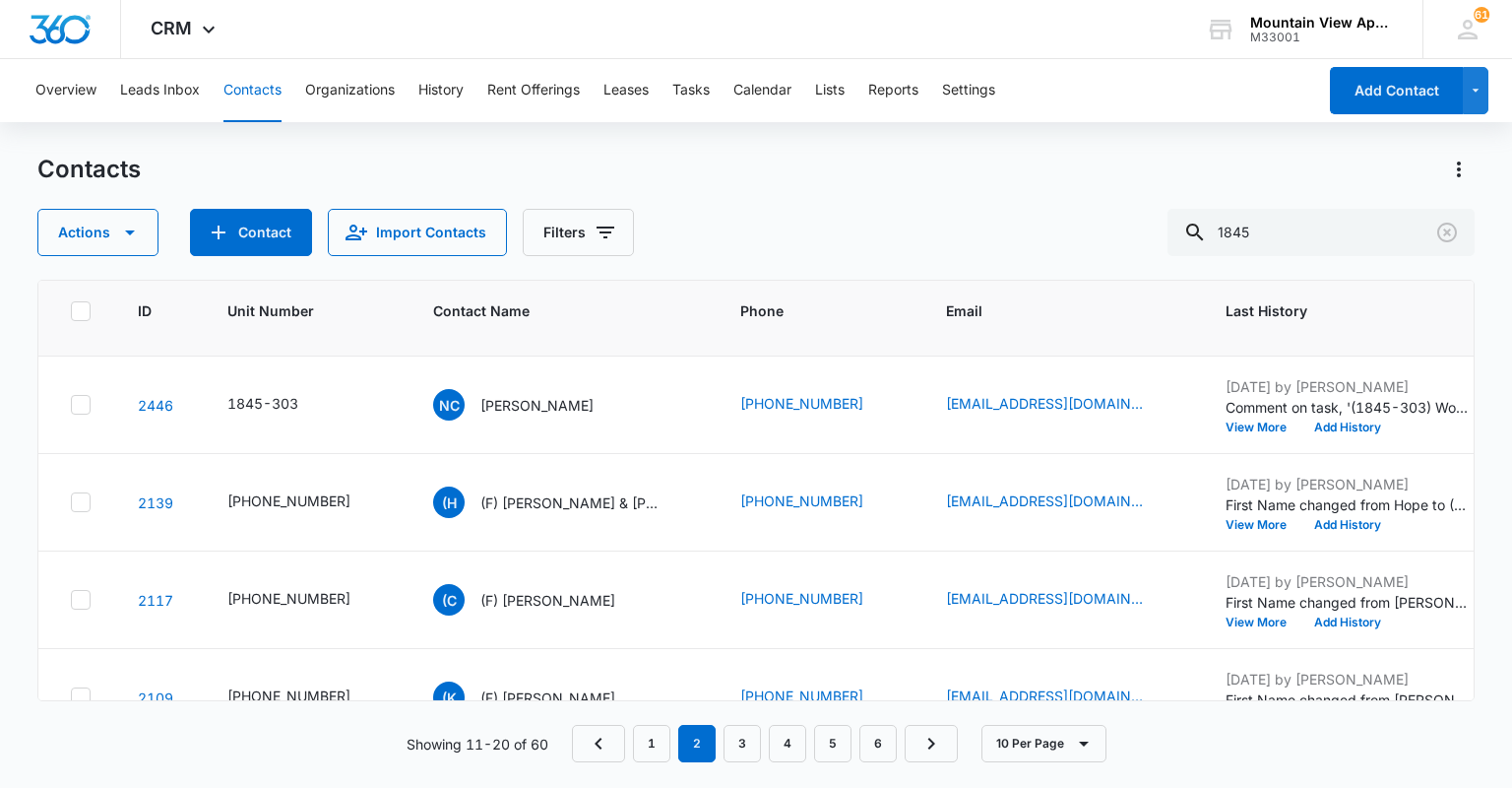 scroll, scrollTop: 624, scrollLeft: 0, axis: vertical 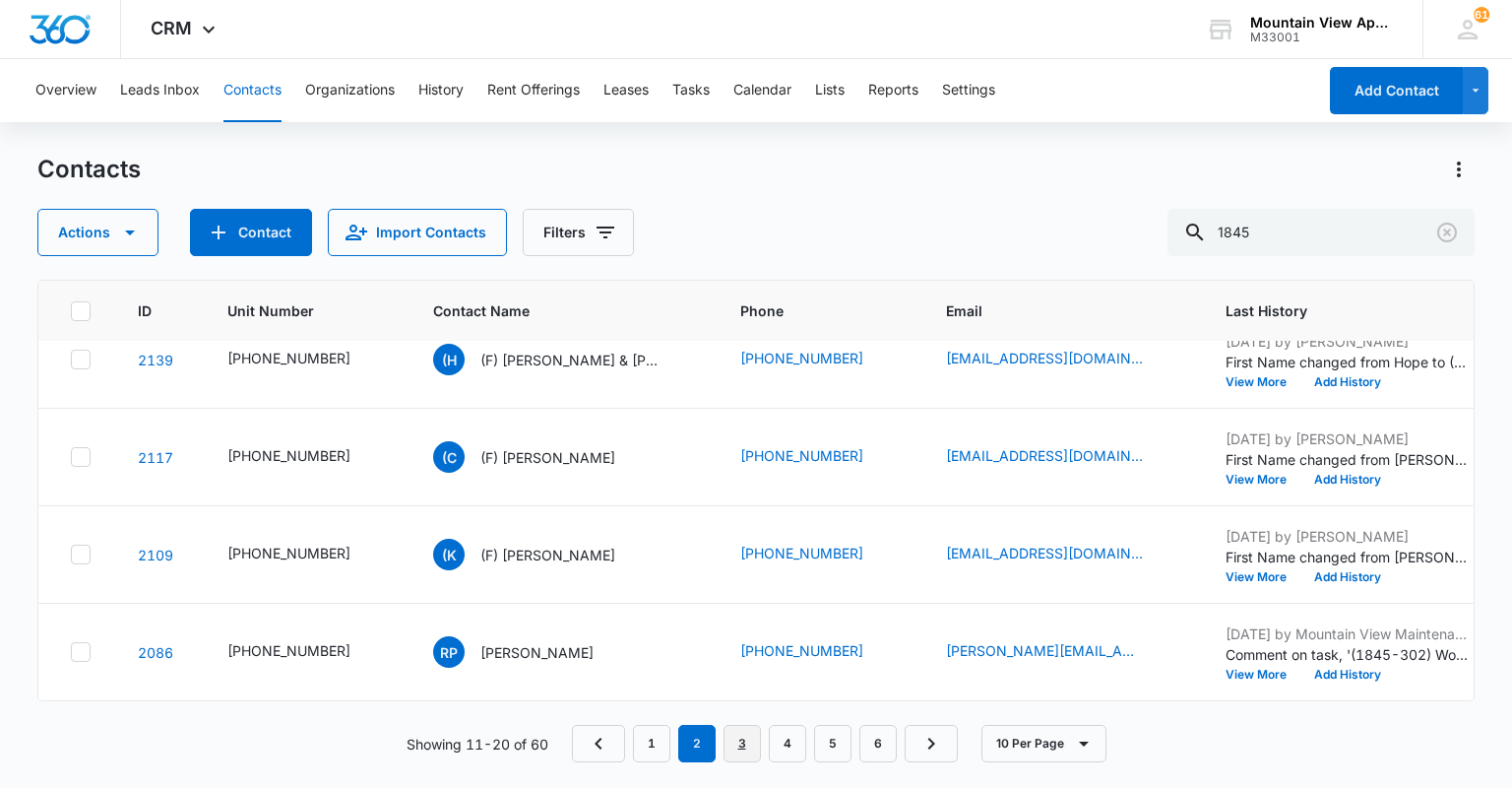 click on "3" at bounding box center [742, 744] 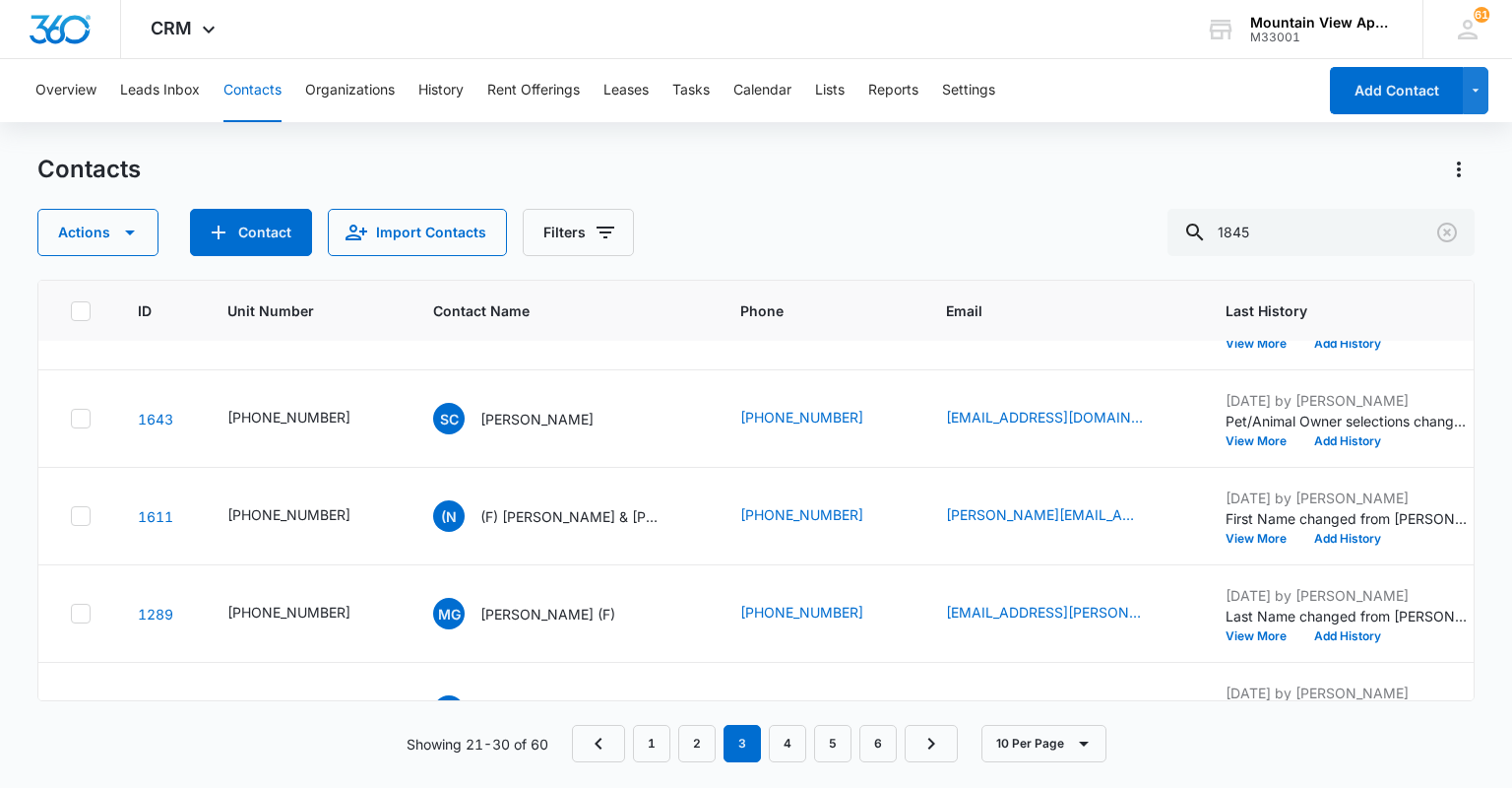 scroll, scrollTop: 624, scrollLeft: 0, axis: vertical 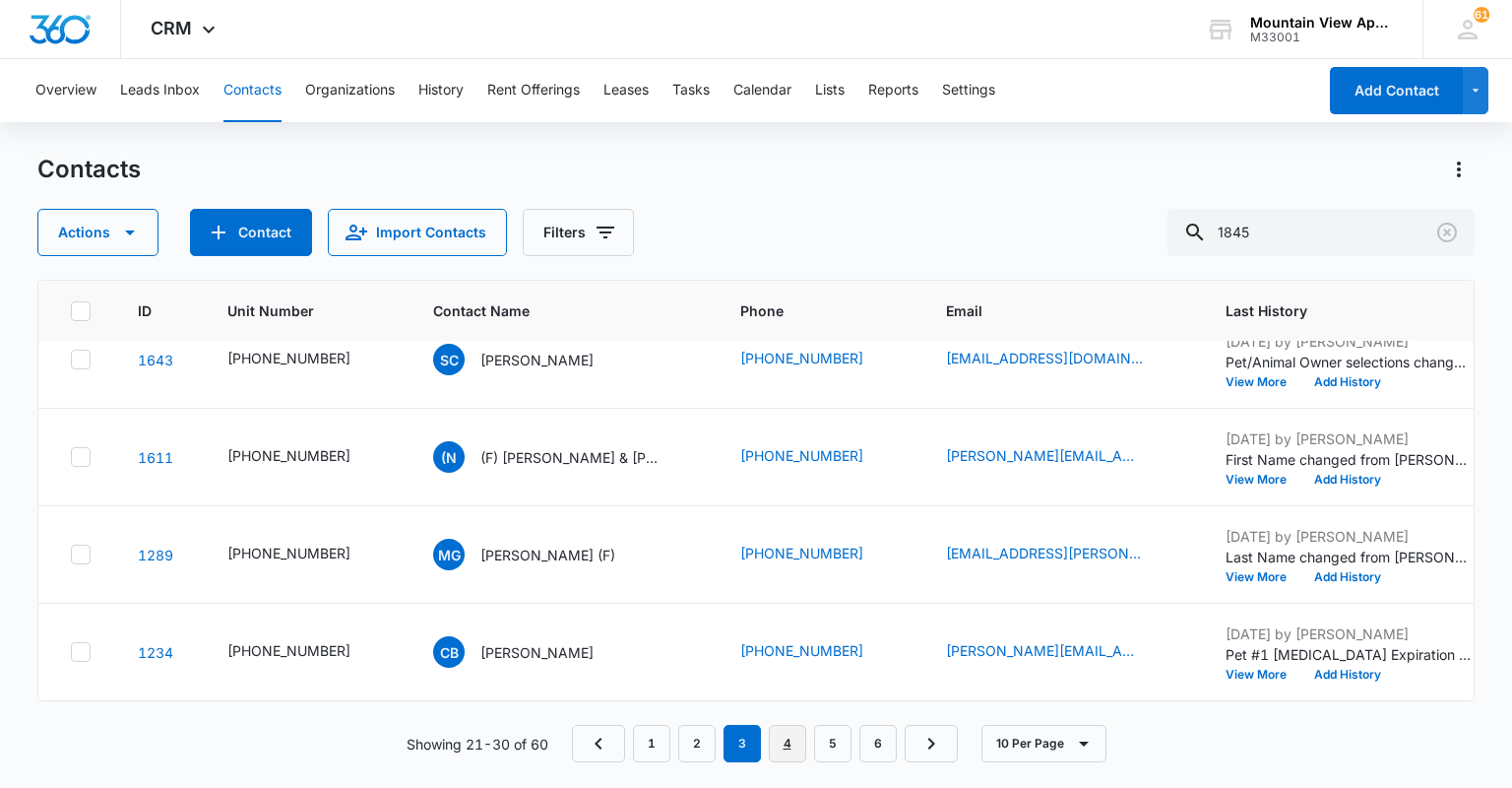 click on "4" at bounding box center (788, 744) 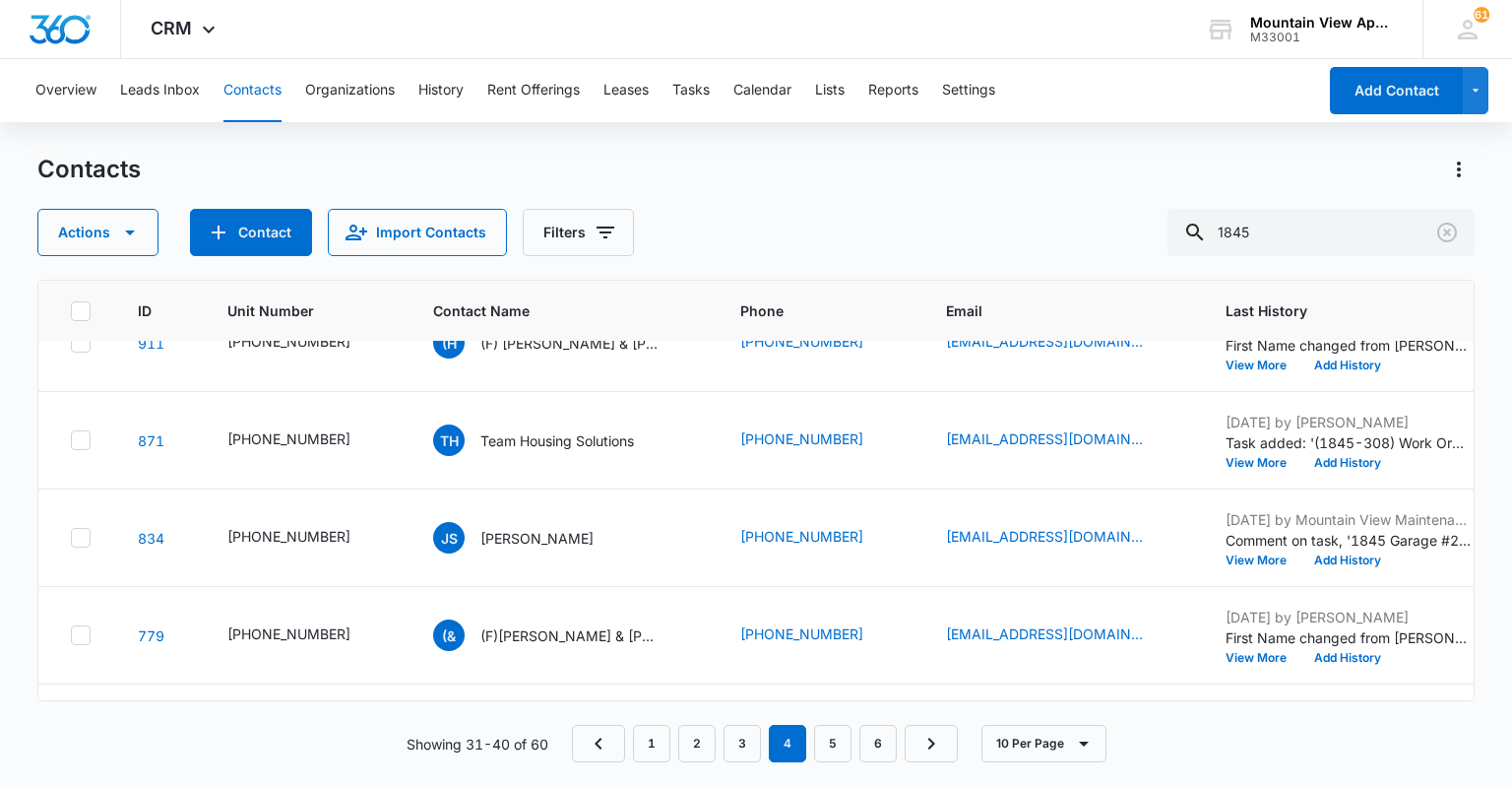 scroll, scrollTop: 473, scrollLeft: 0, axis: vertical 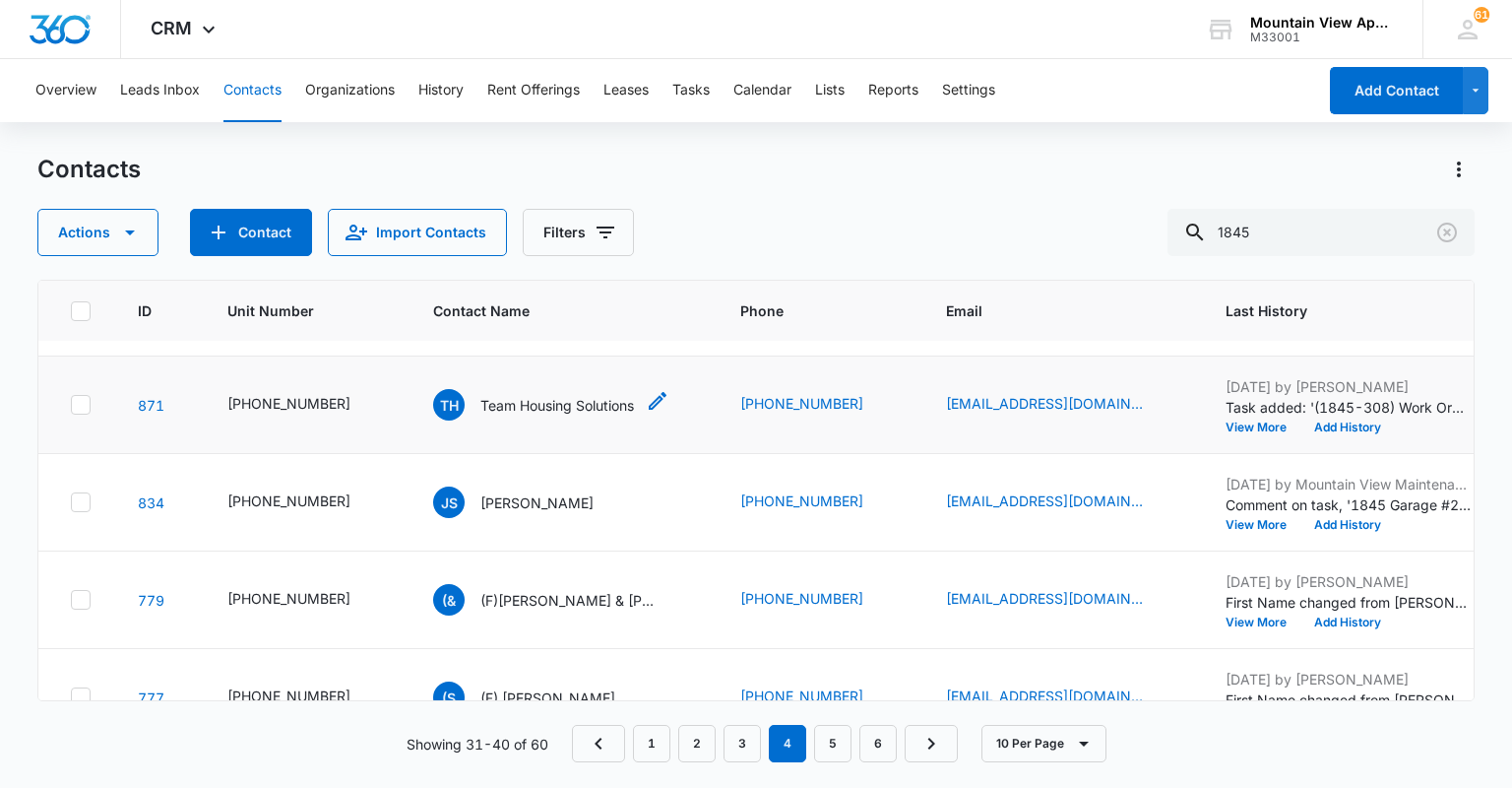 click on "Team Housing Solutions" at bounding box center (557, 405) 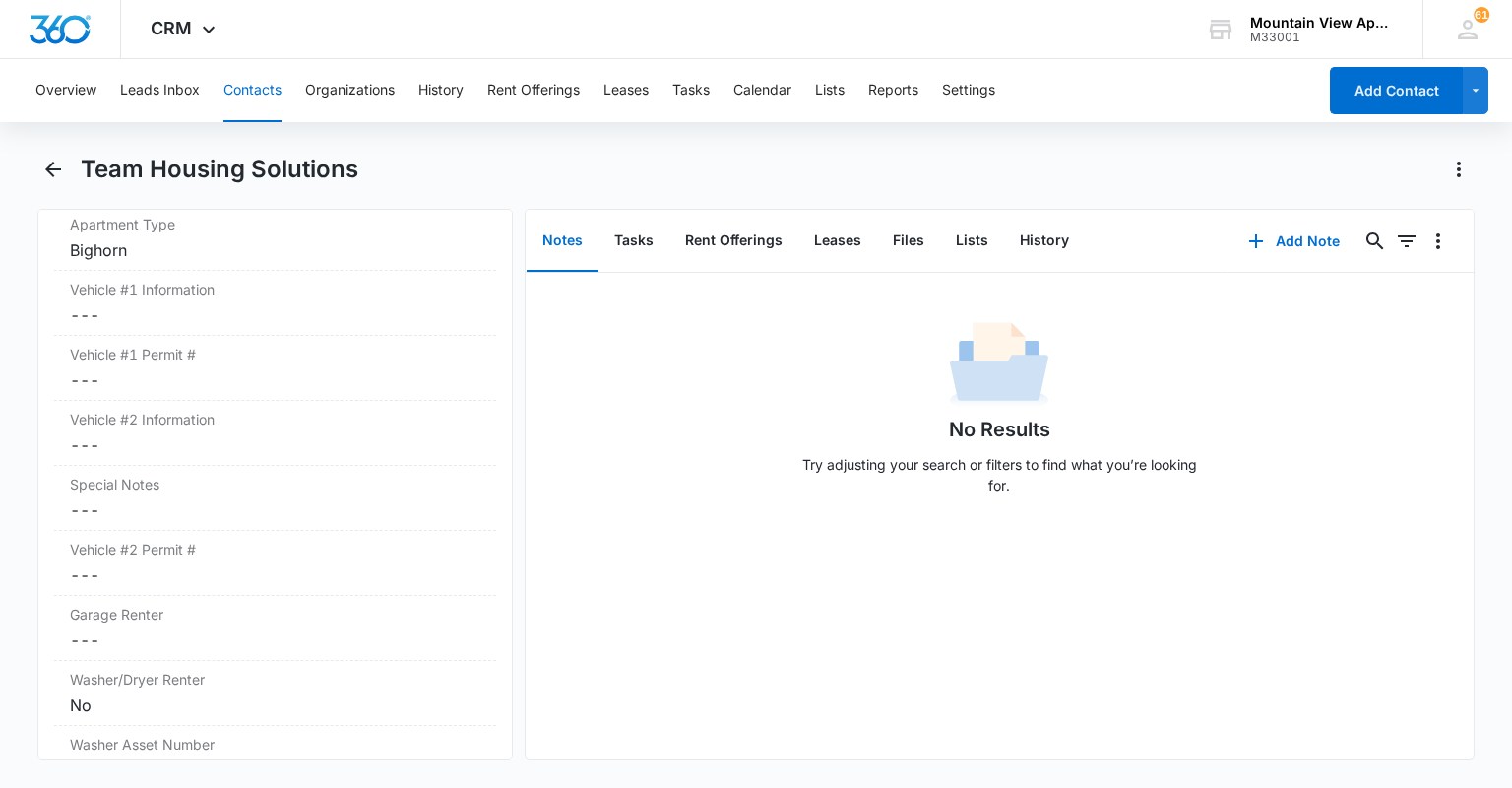 scroll, scrollTop: 1891, scrollLeft: 0, axis: vertical 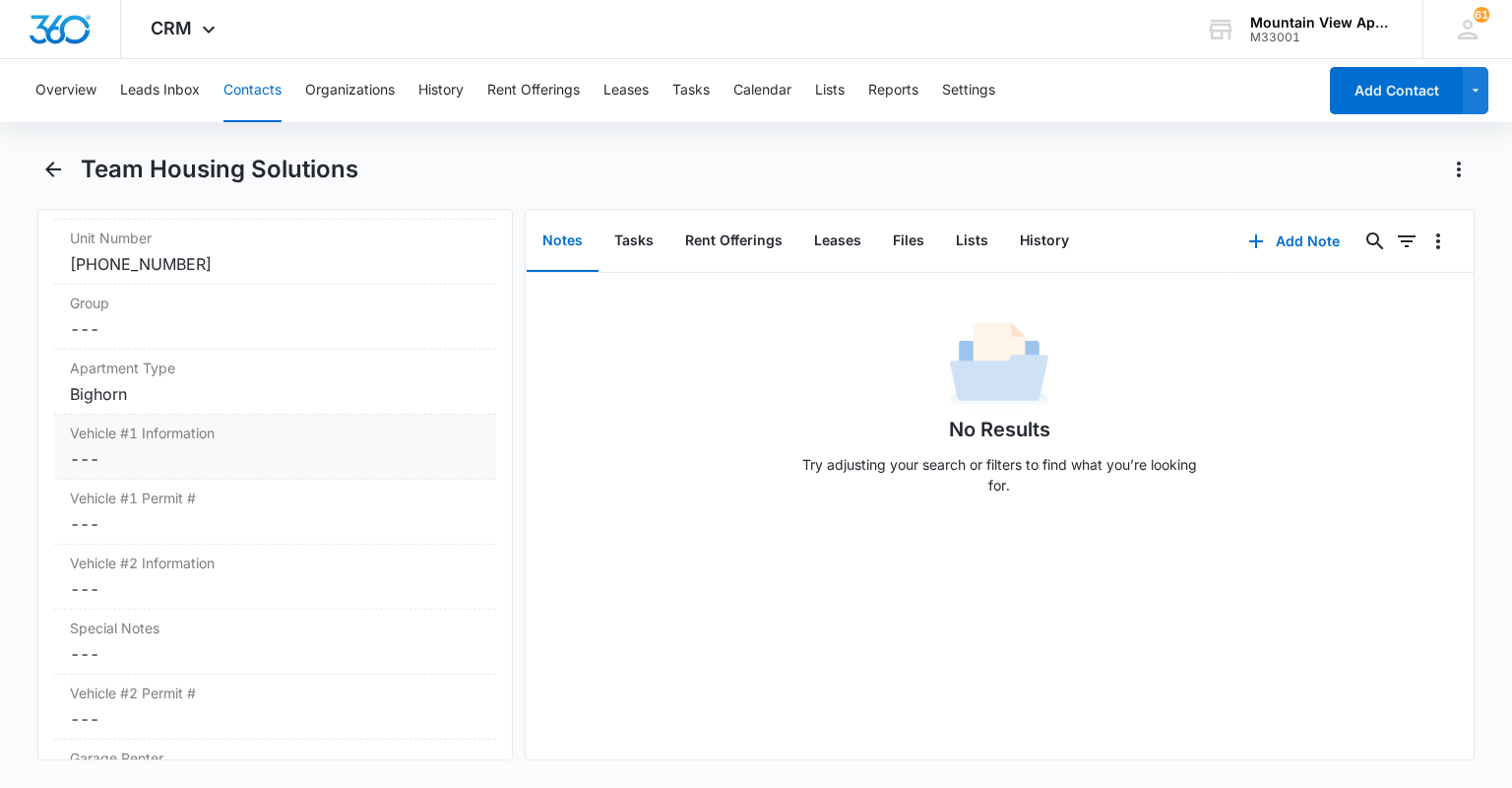 click on "Cancel Save Changes ---" at bounding box center (275, 459) 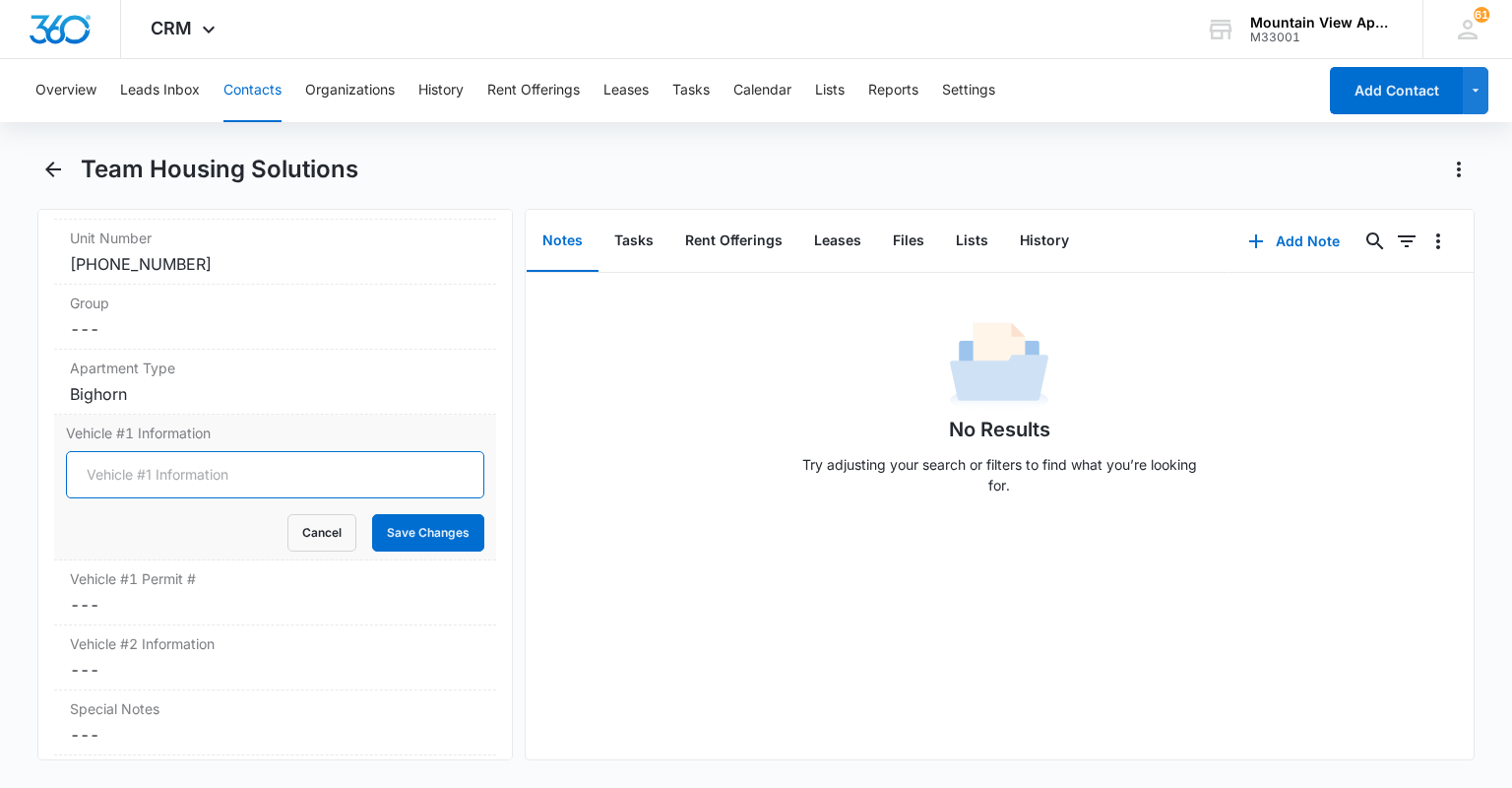click on "Vehicle #1 Information" at bounding box center [275, 475] 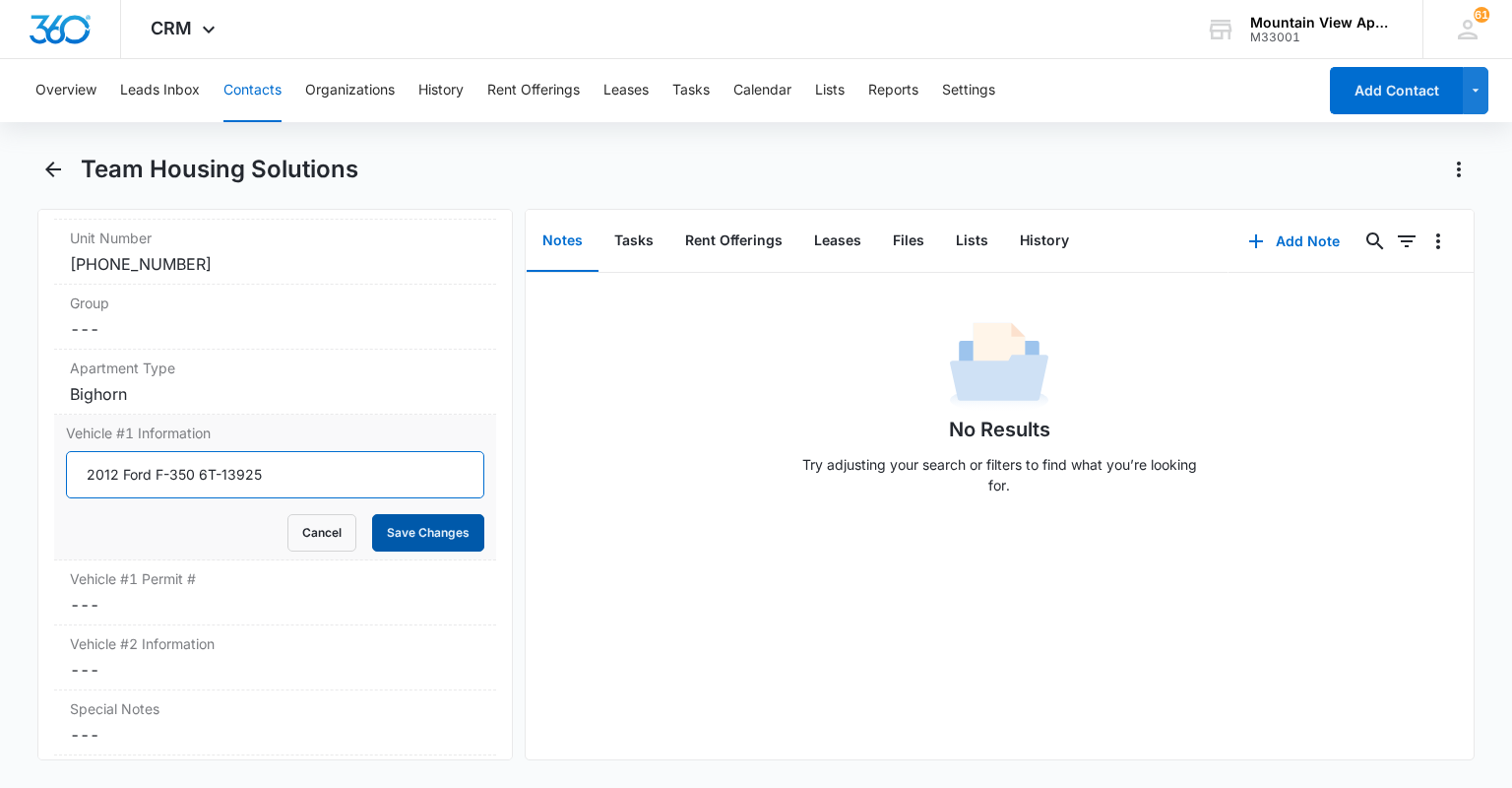 type on "2012 Ford F-350 6T-13925" 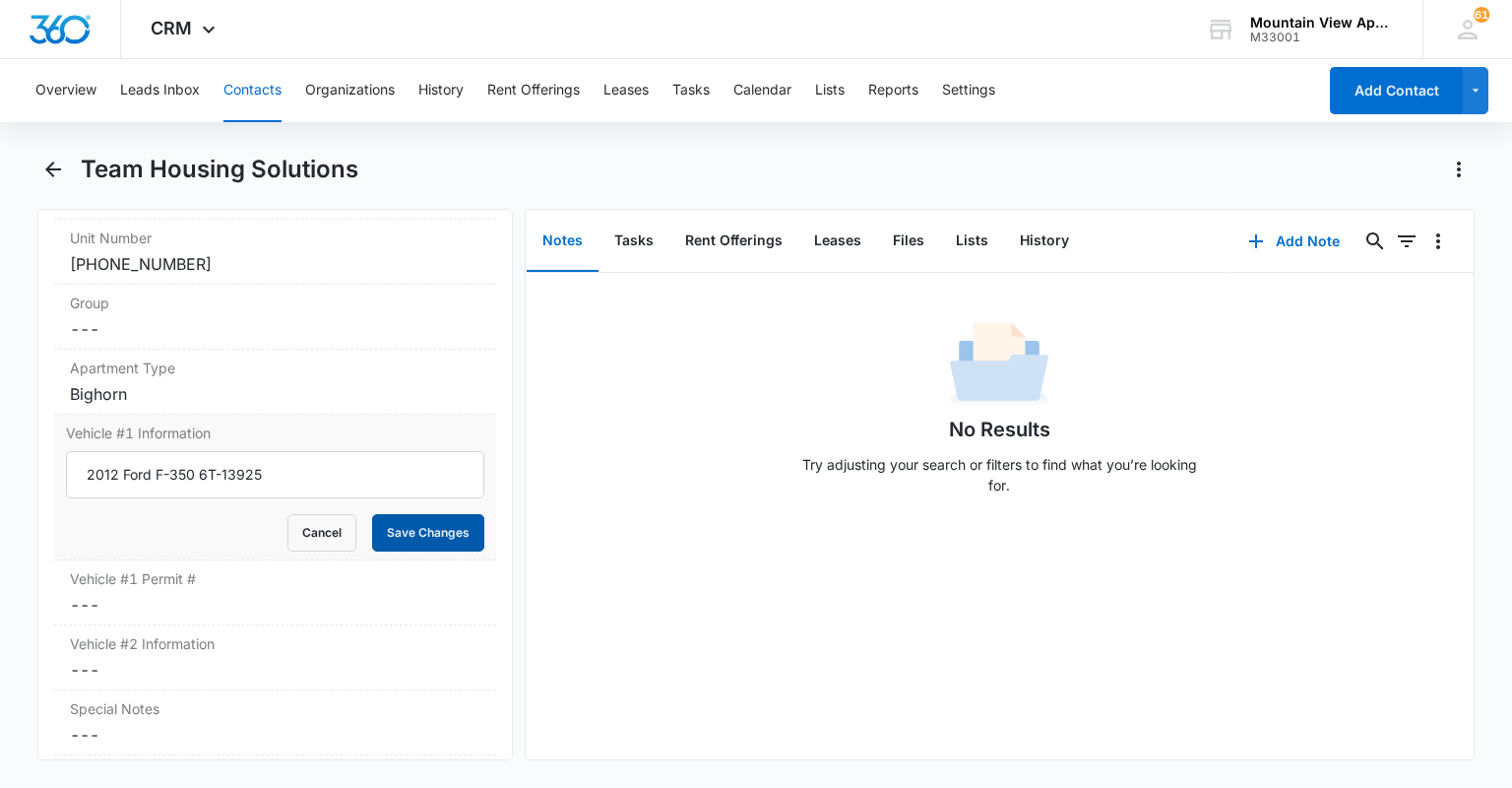 click on "Save Changes" at bounding box center [428, 533] 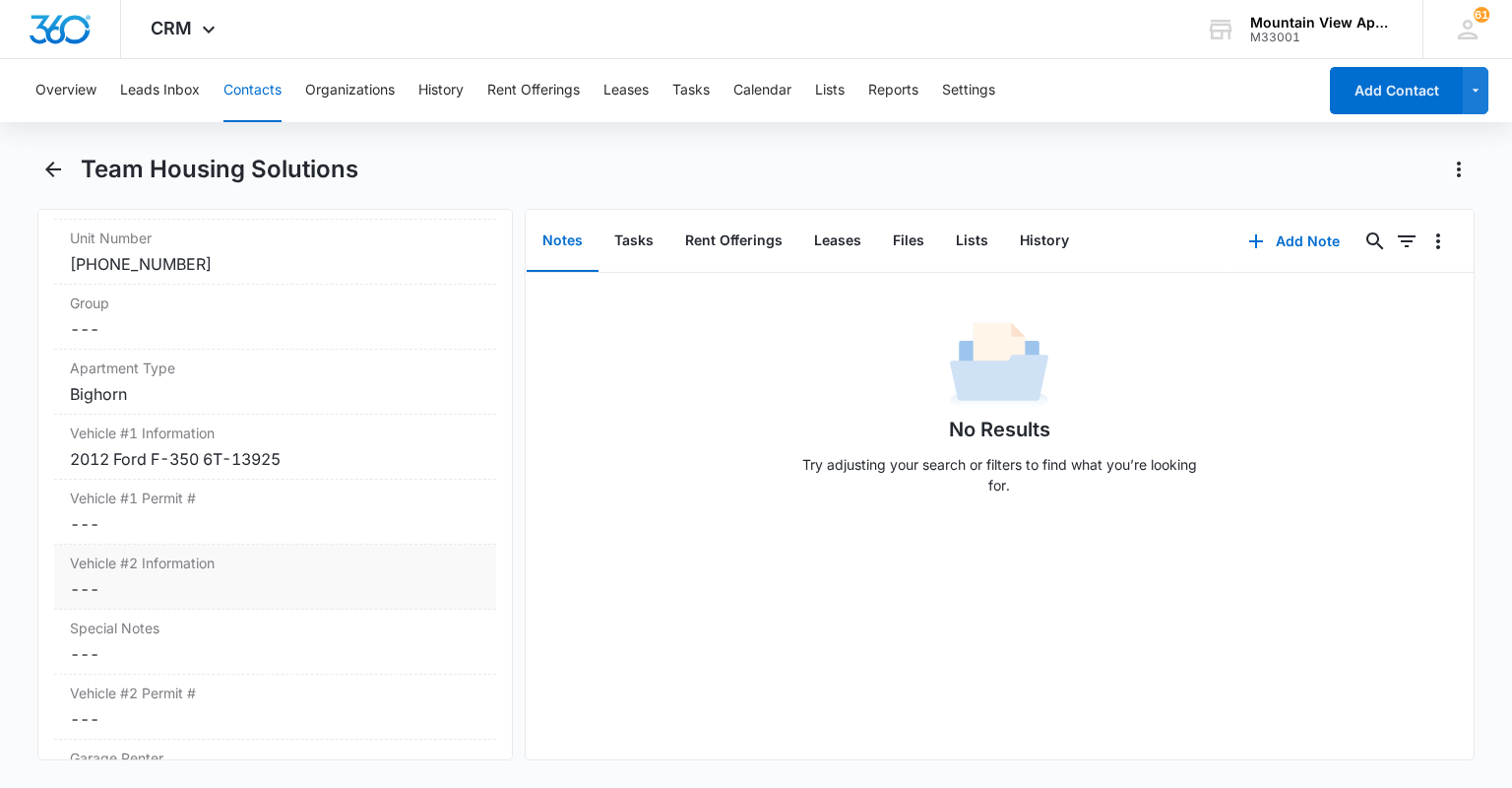click on "Cancel Save Changes ---" at bounding box center (275, 589) 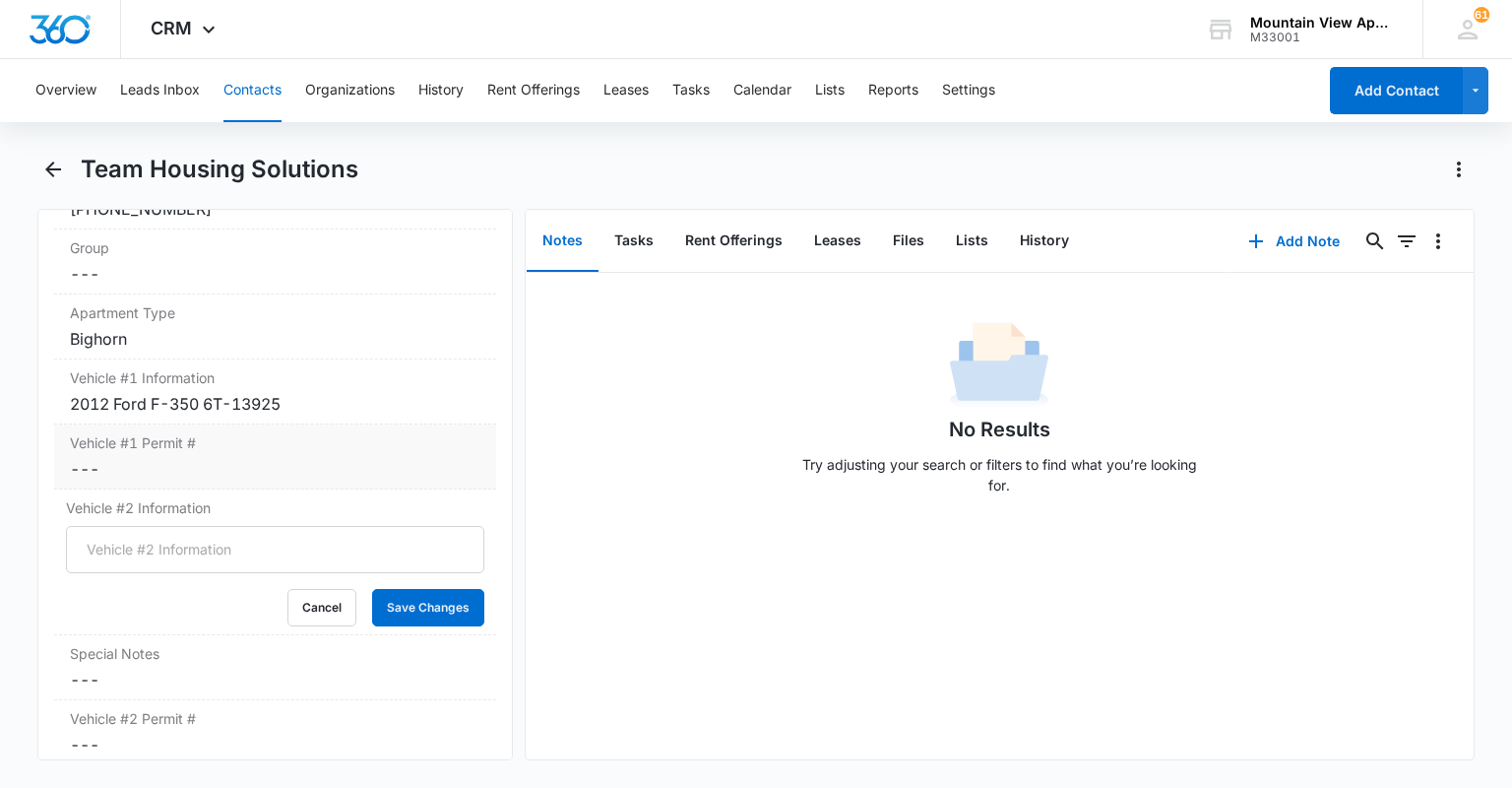 scroll, scrollTop: 1967, scrollLeft: 0, axis: vertical 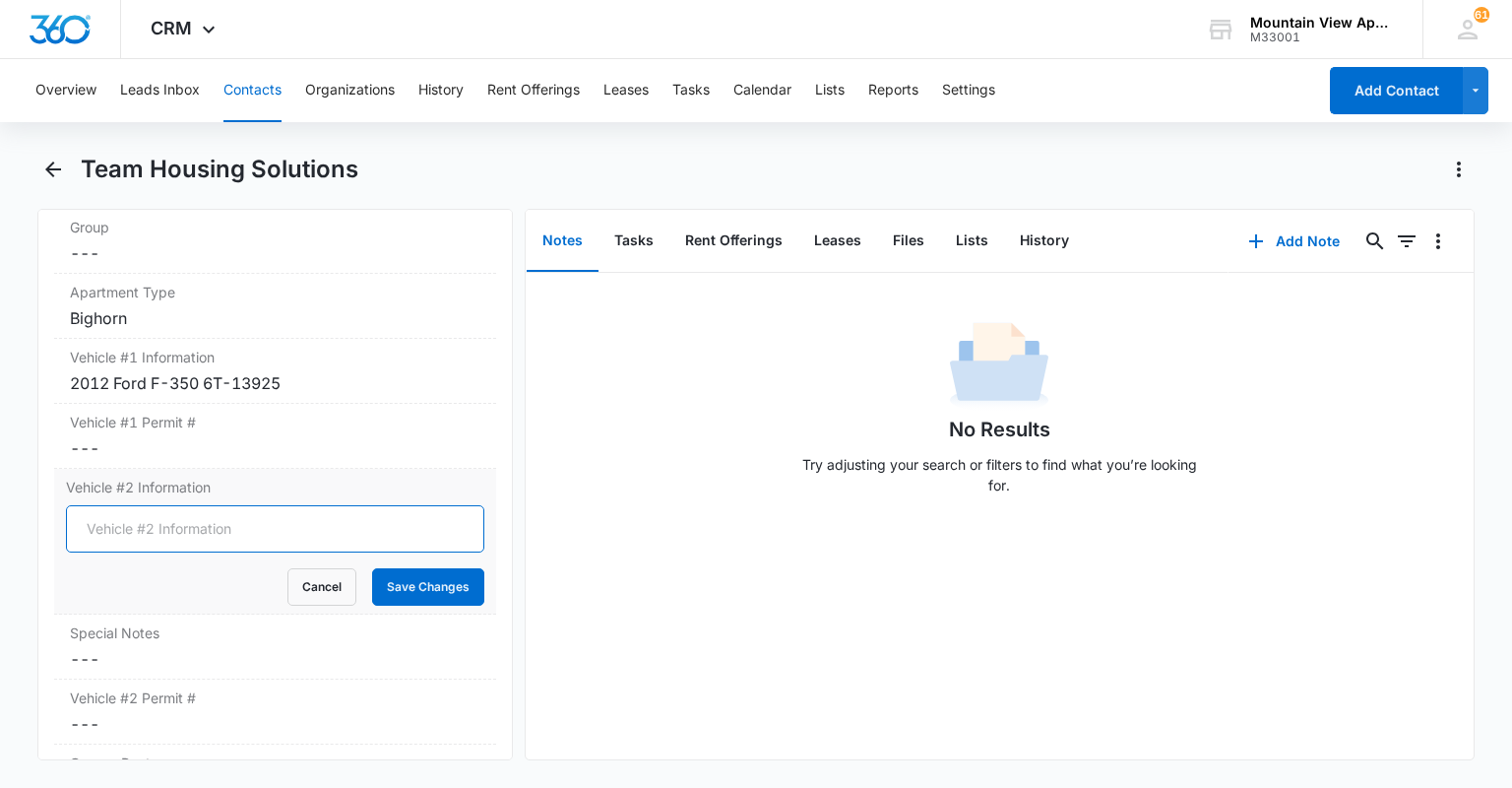 click on "Vehicle #2 Information" at bounding box center (275, 529) 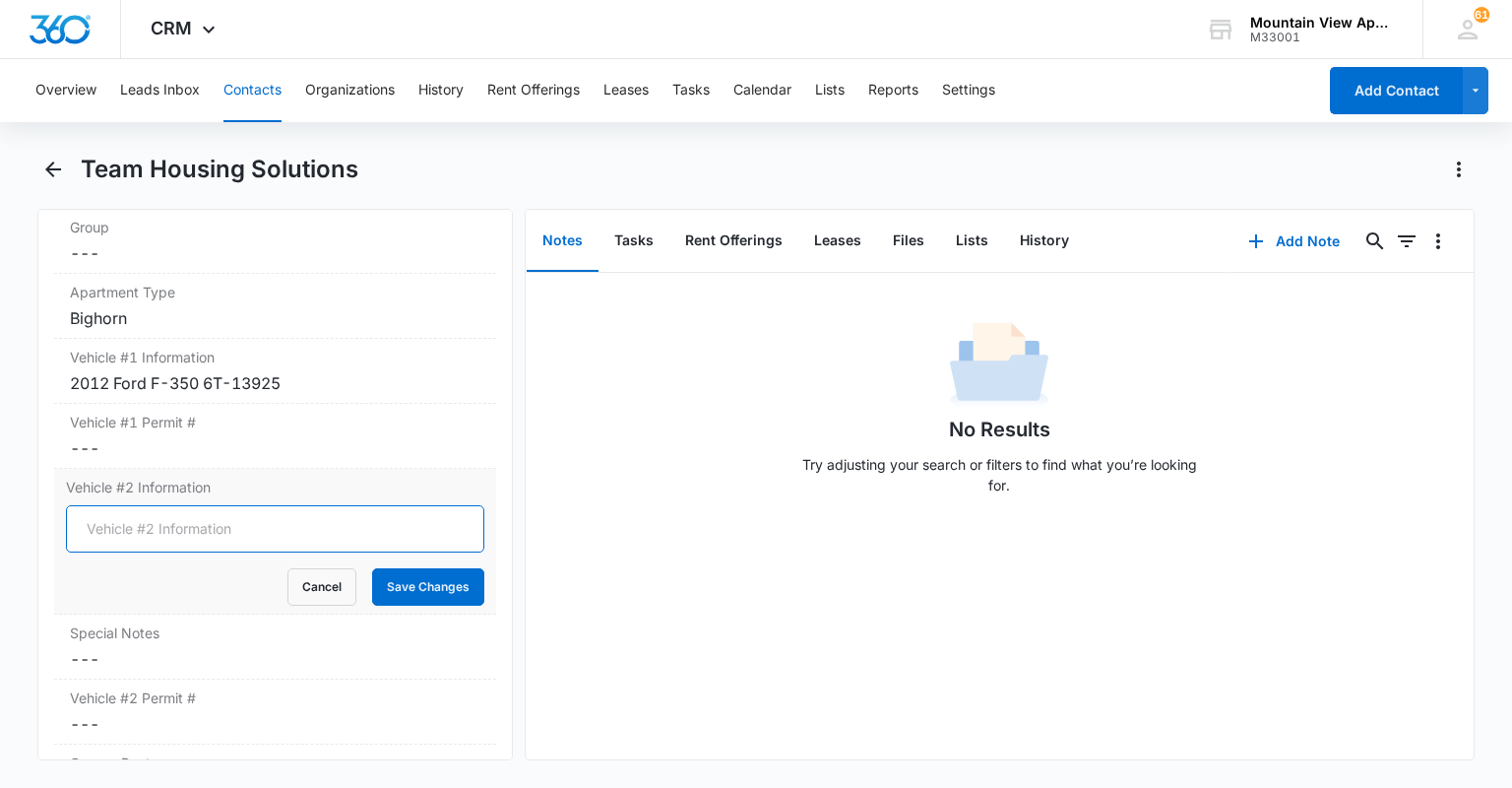 type on "t" 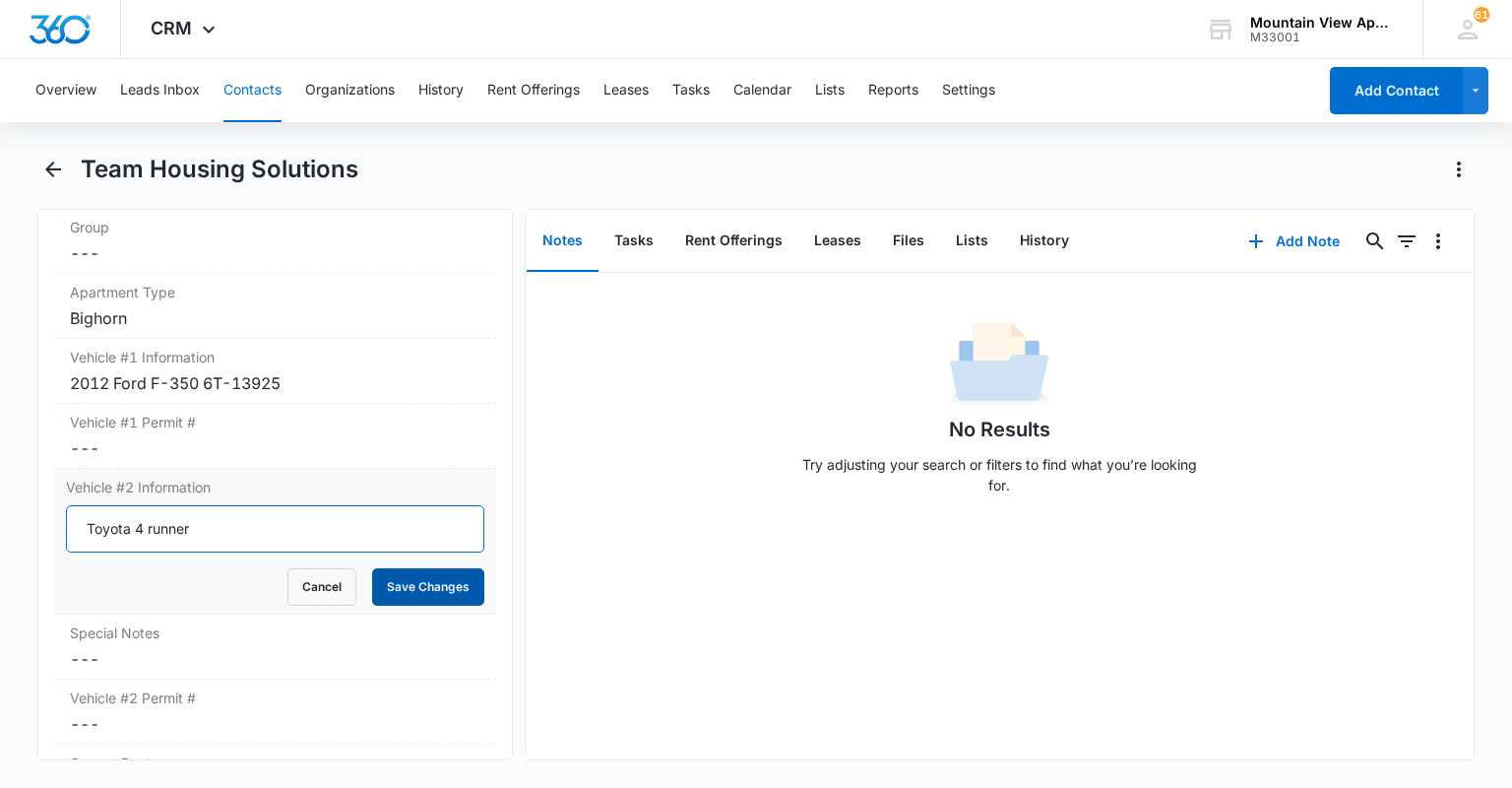 type on "Toyota 4 runner" 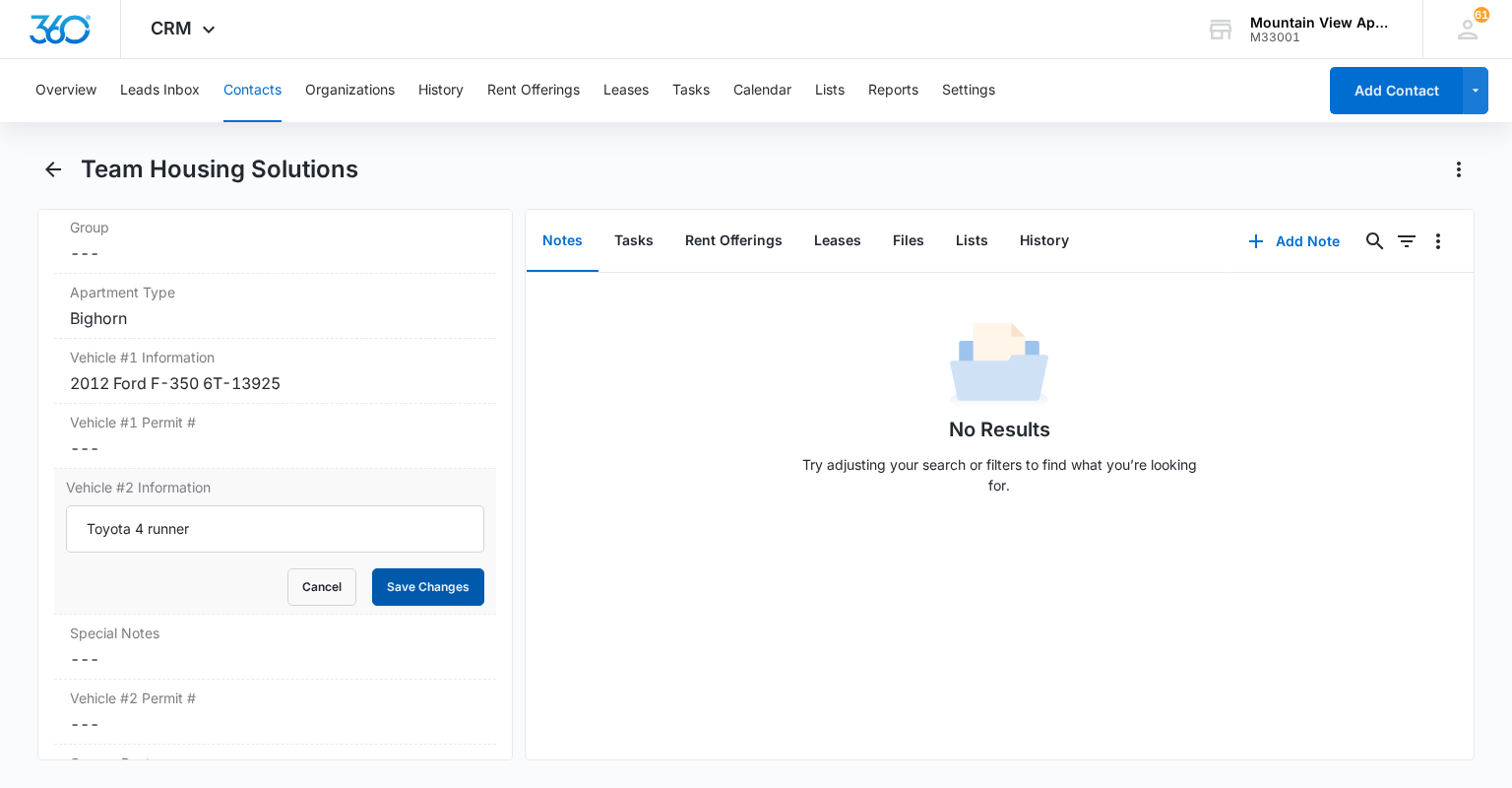 click on "Save Changes" at bounding box center (428, 587) 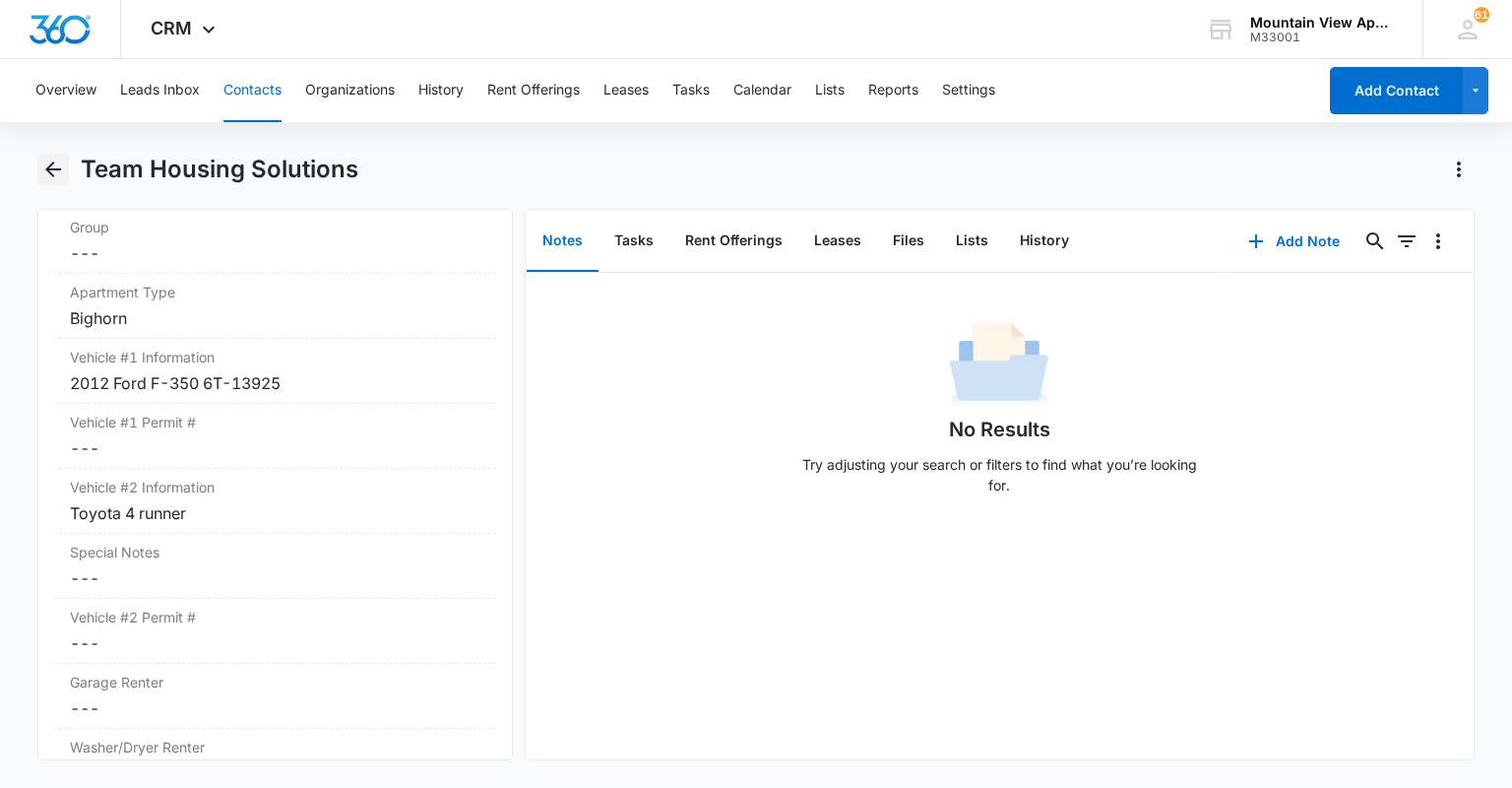 click 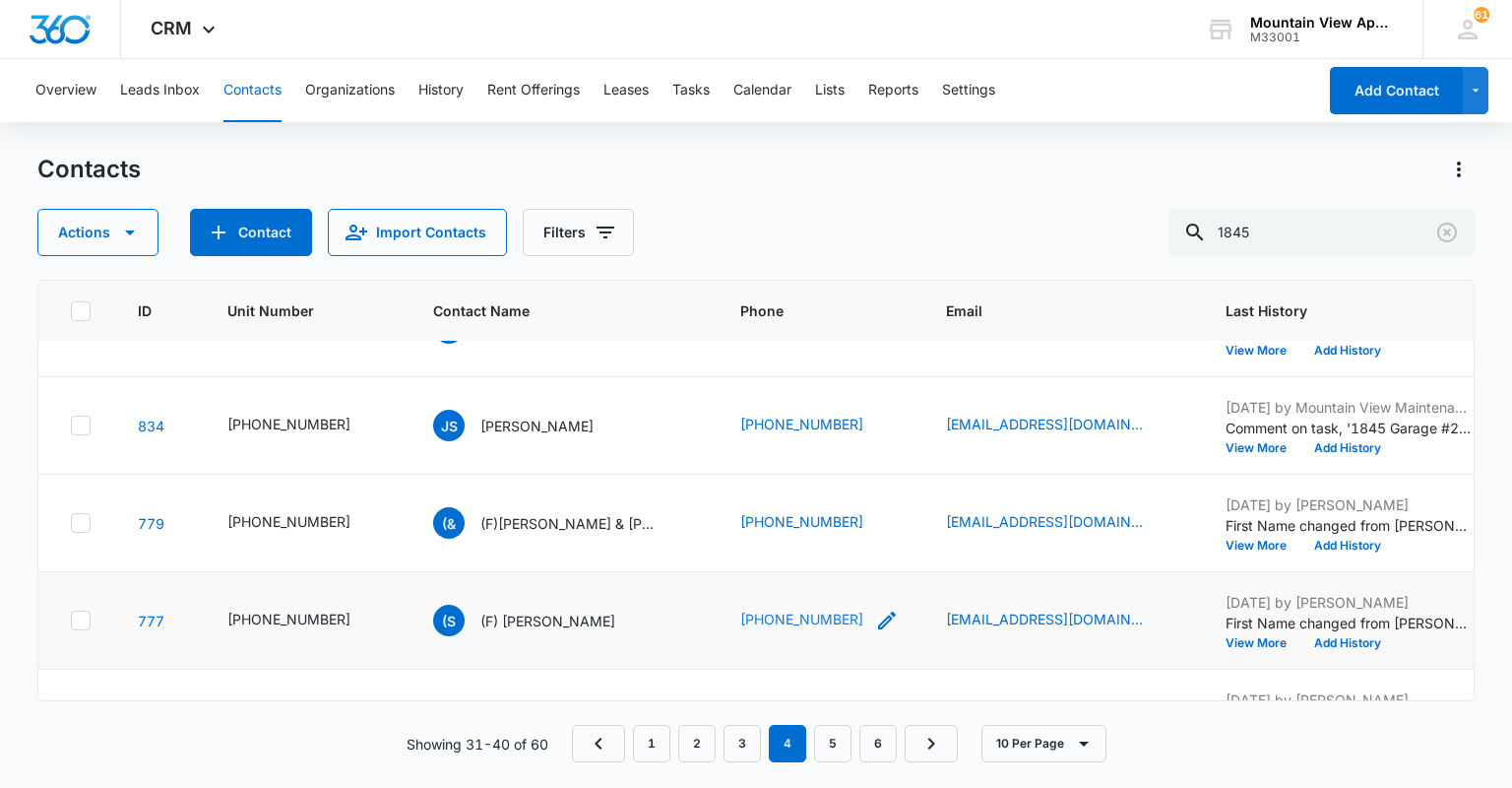 scroll, scrollTop: 624, scrollLeft: 0, axis: vertical 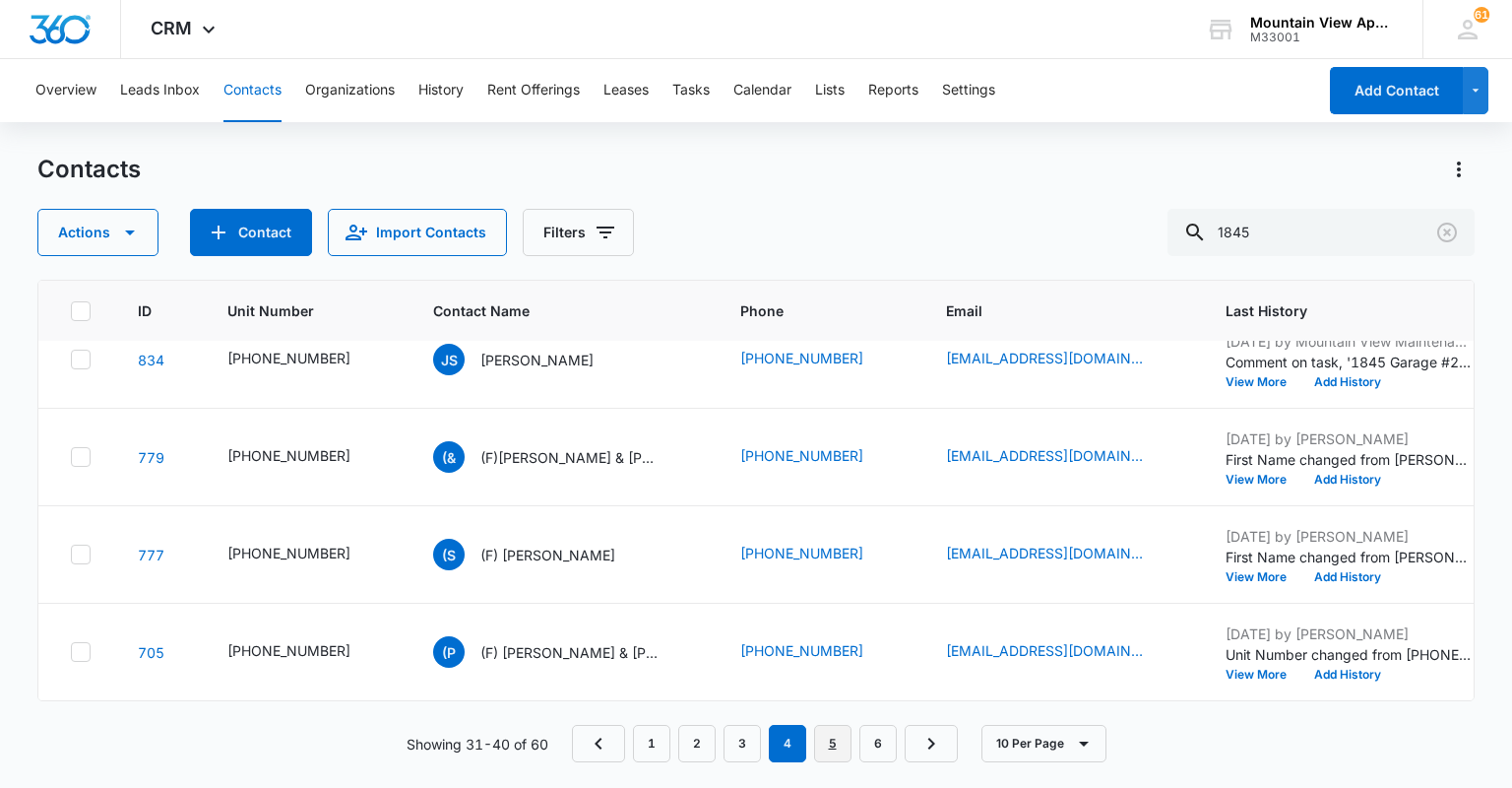 click on "5" at bounding box center [833, 744] 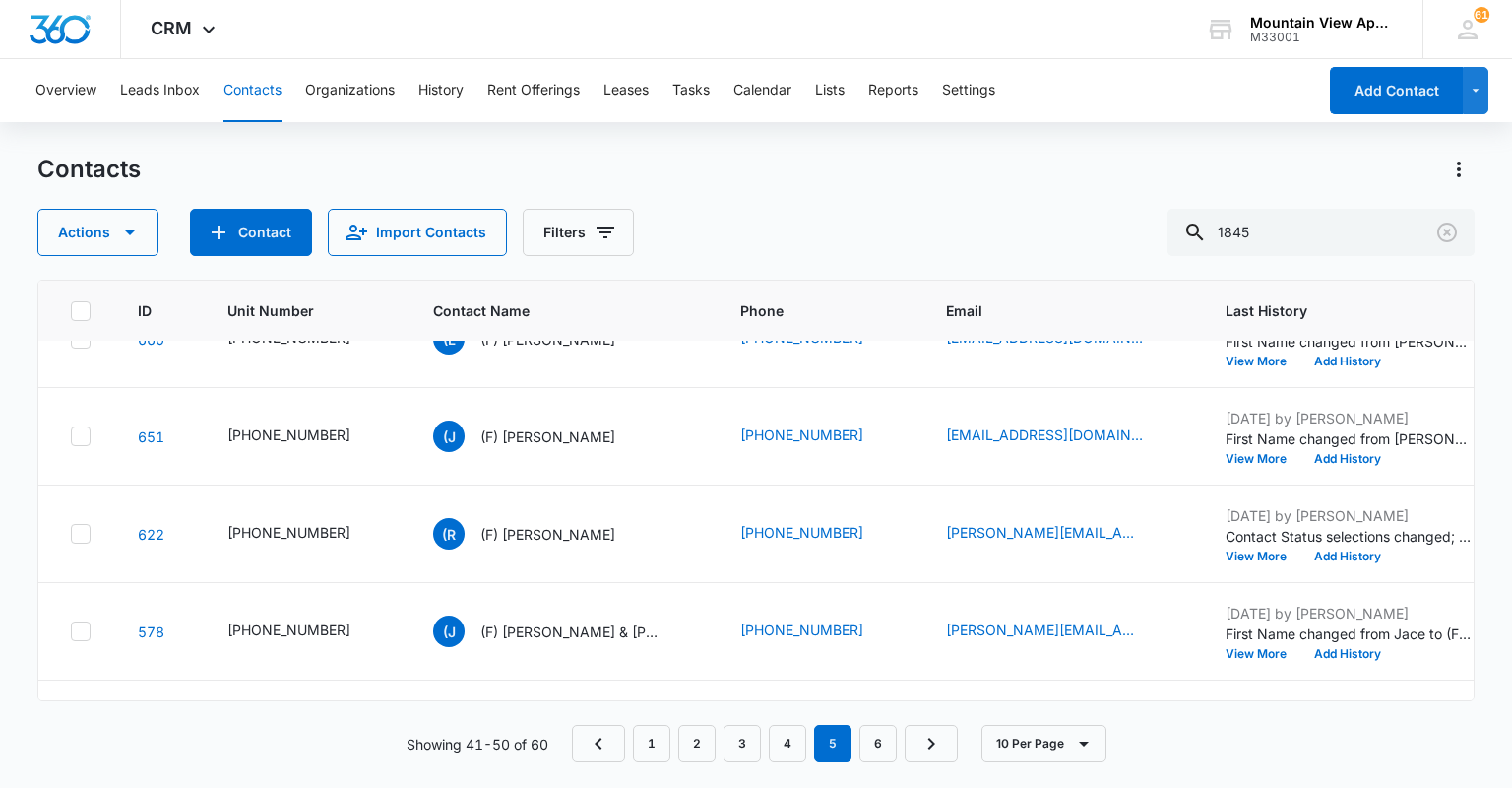 scroll, scrollTop: 624, scrollLeft: 0, axis: vertical 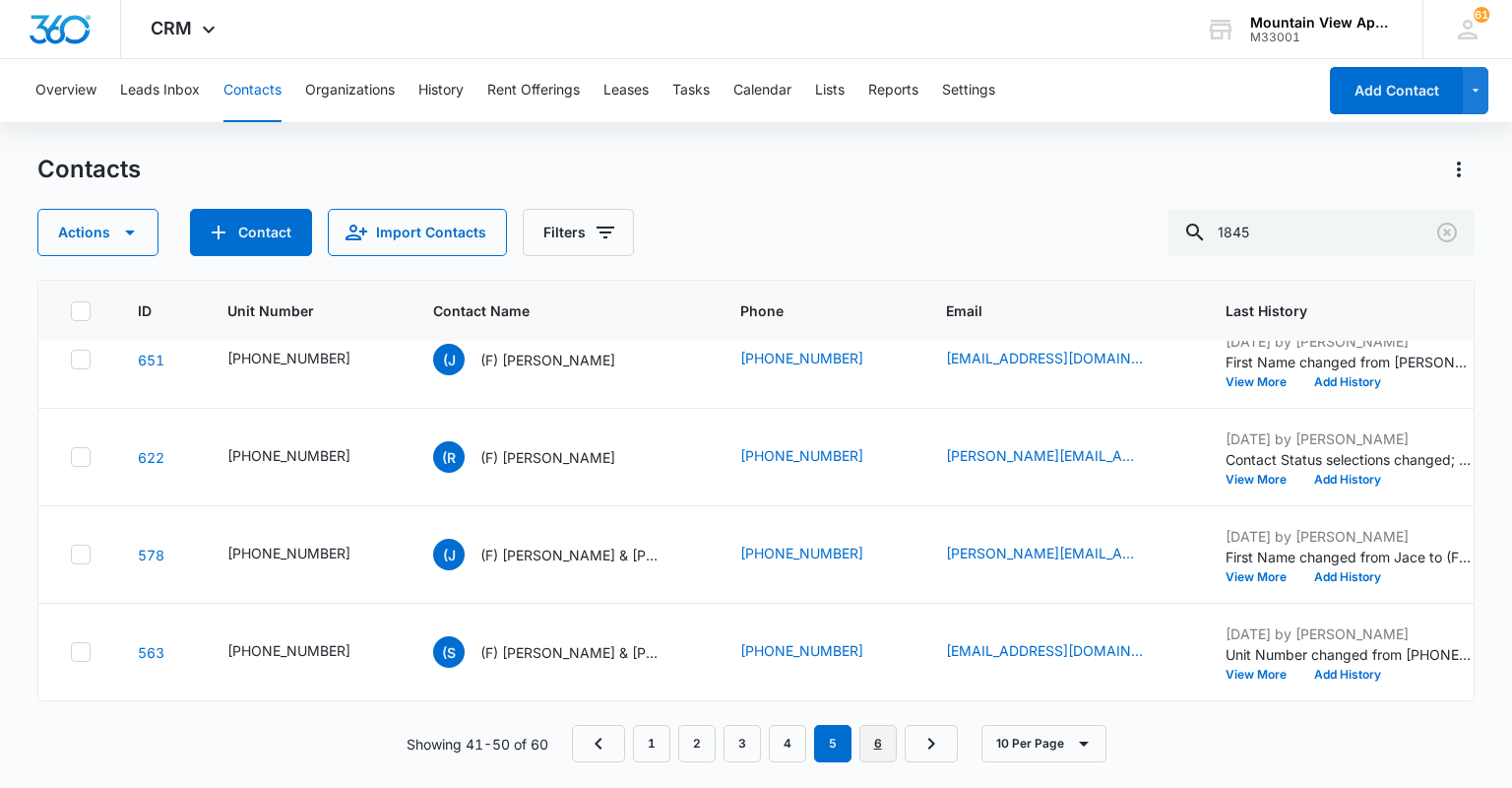 click on "6" at bounding box center (878, 744) 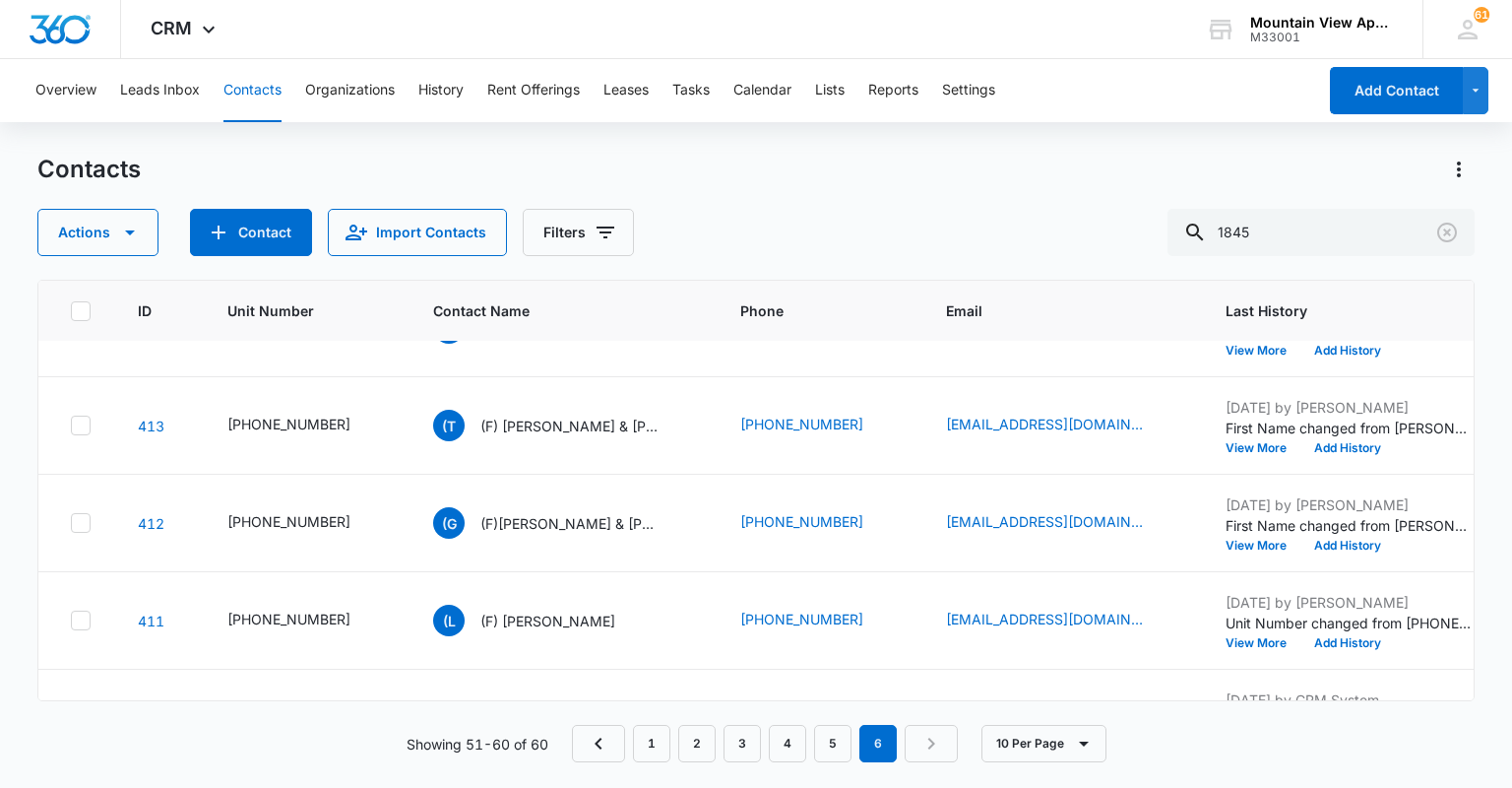 scroll, scrollTop: 624, scrollLeft: 0, axis: vertical 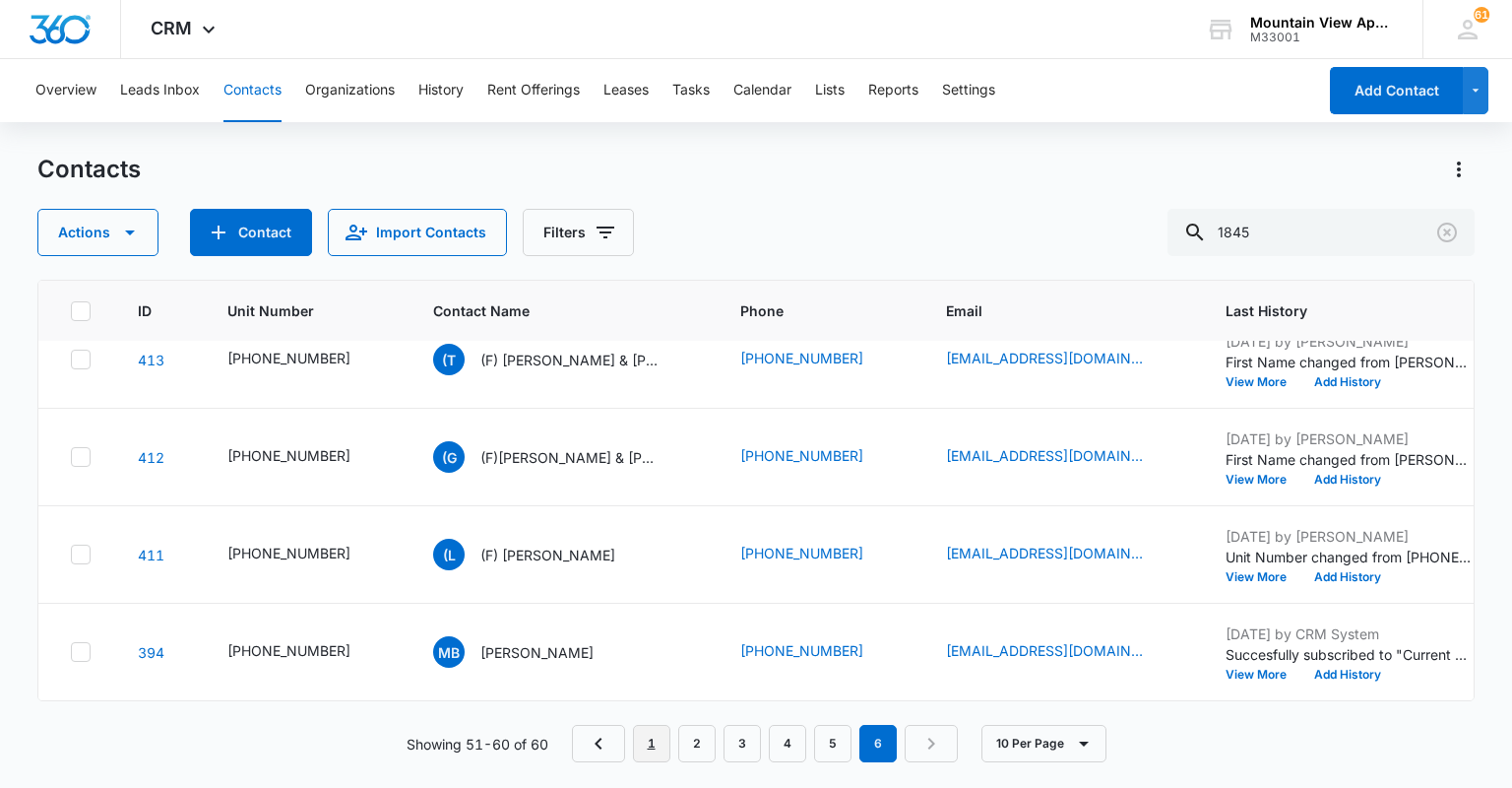 click on "1" at bounding box center [652, 744] 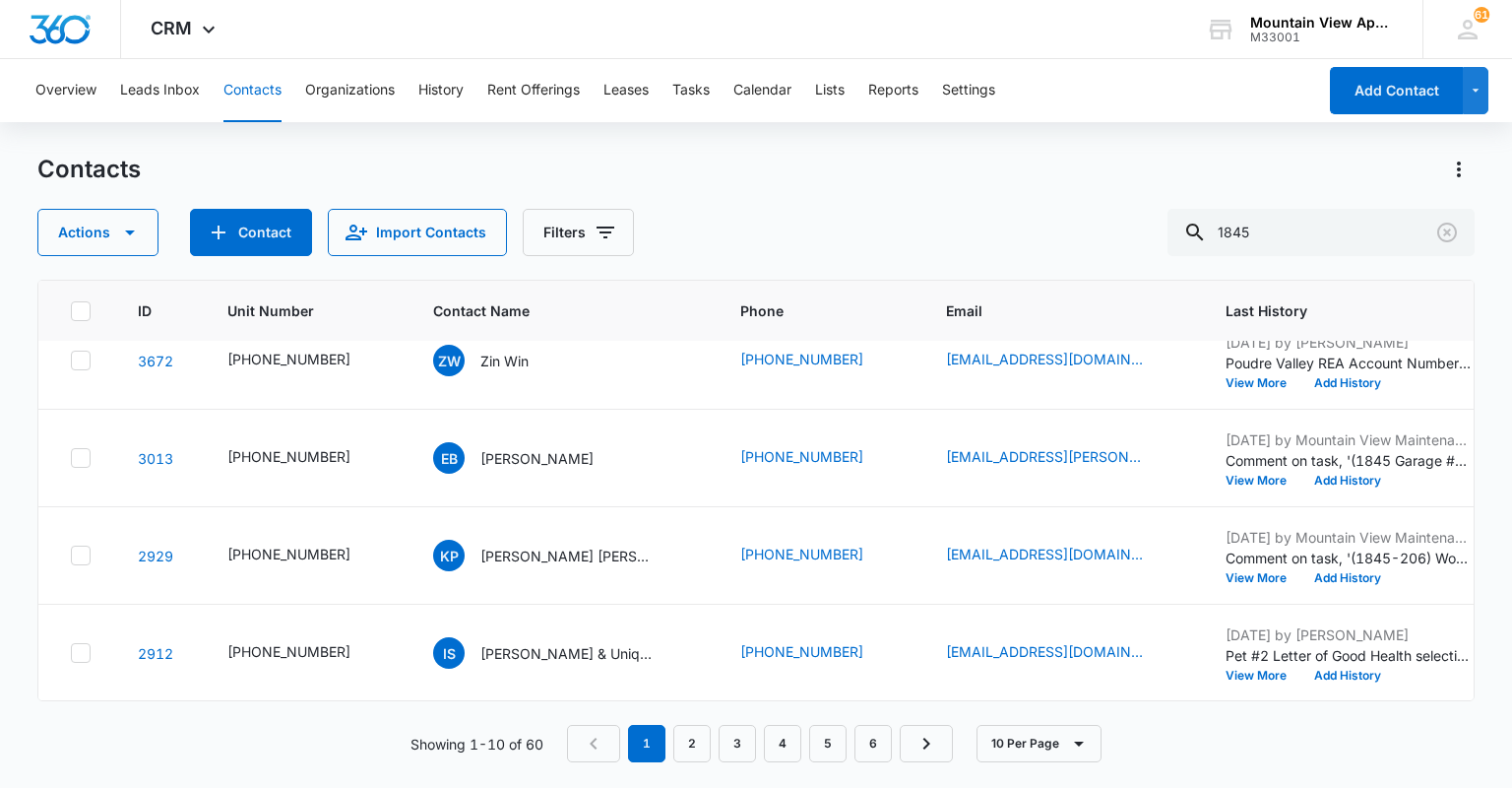 scroll, scrollTop: 624, scrollLeft: 0, axis: vertical 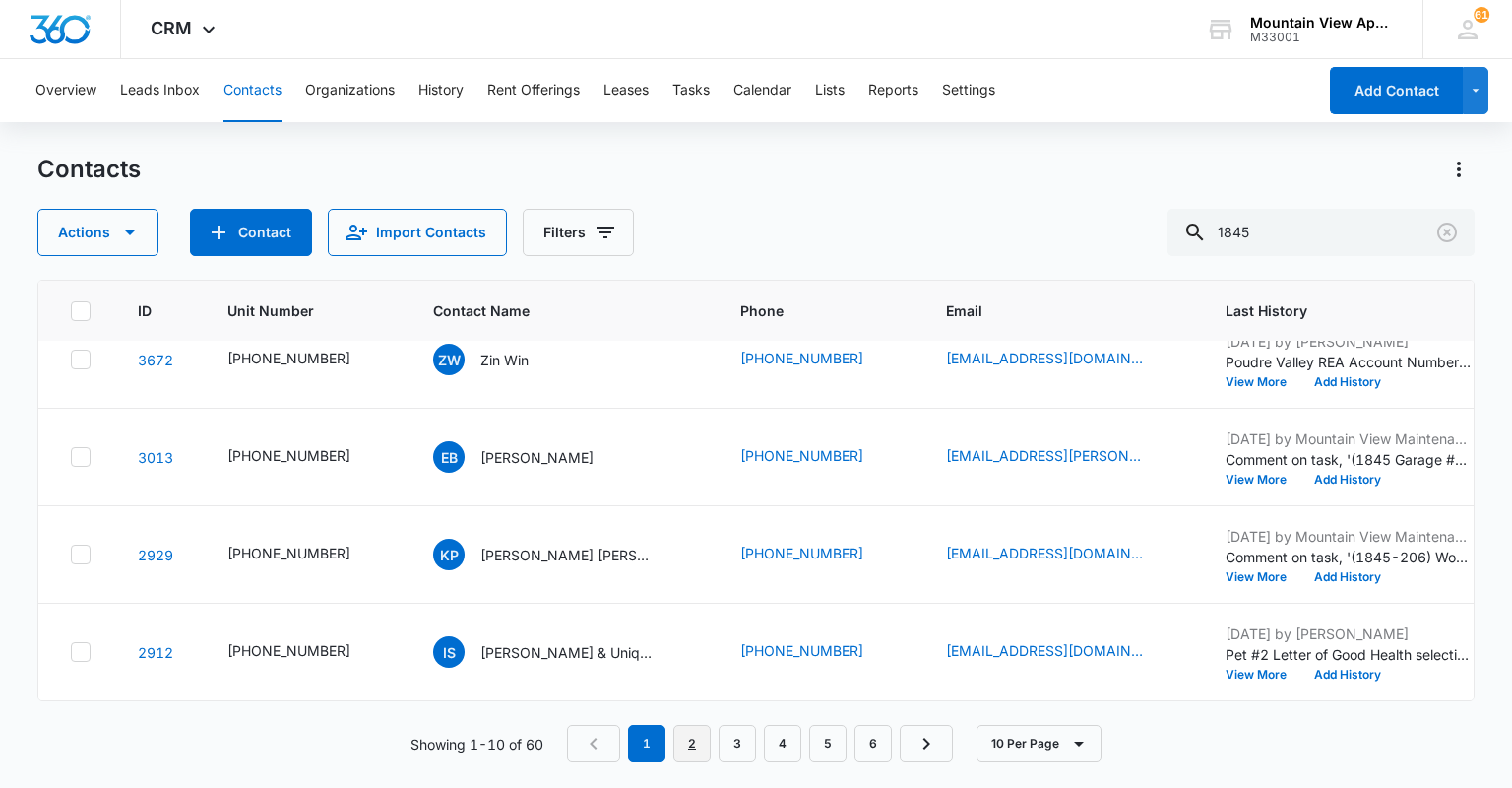 click on "2" at bounding box center [692, 744] 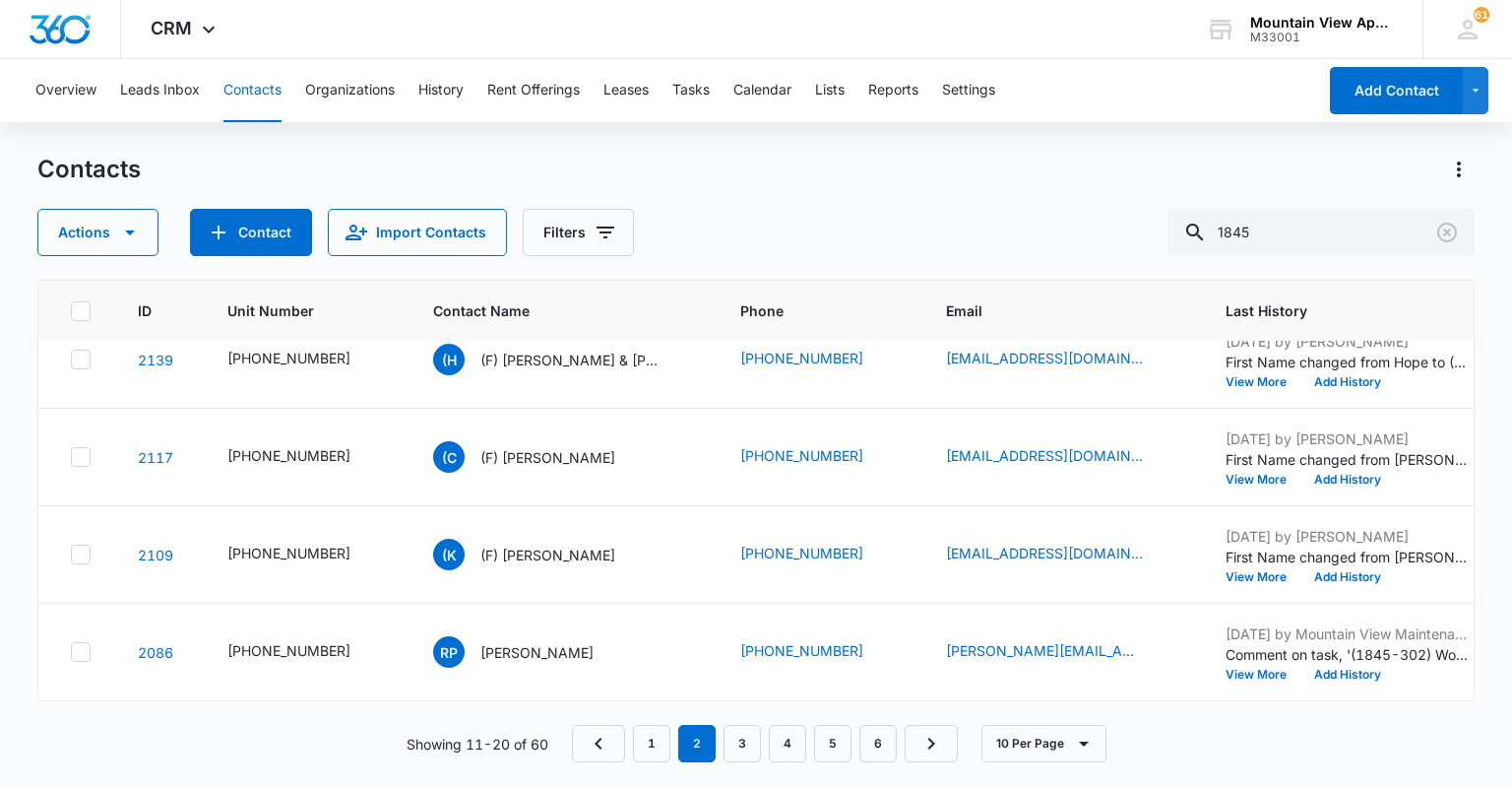 scroll, scrollTop: 0, scrollLeft: 0, axis: both 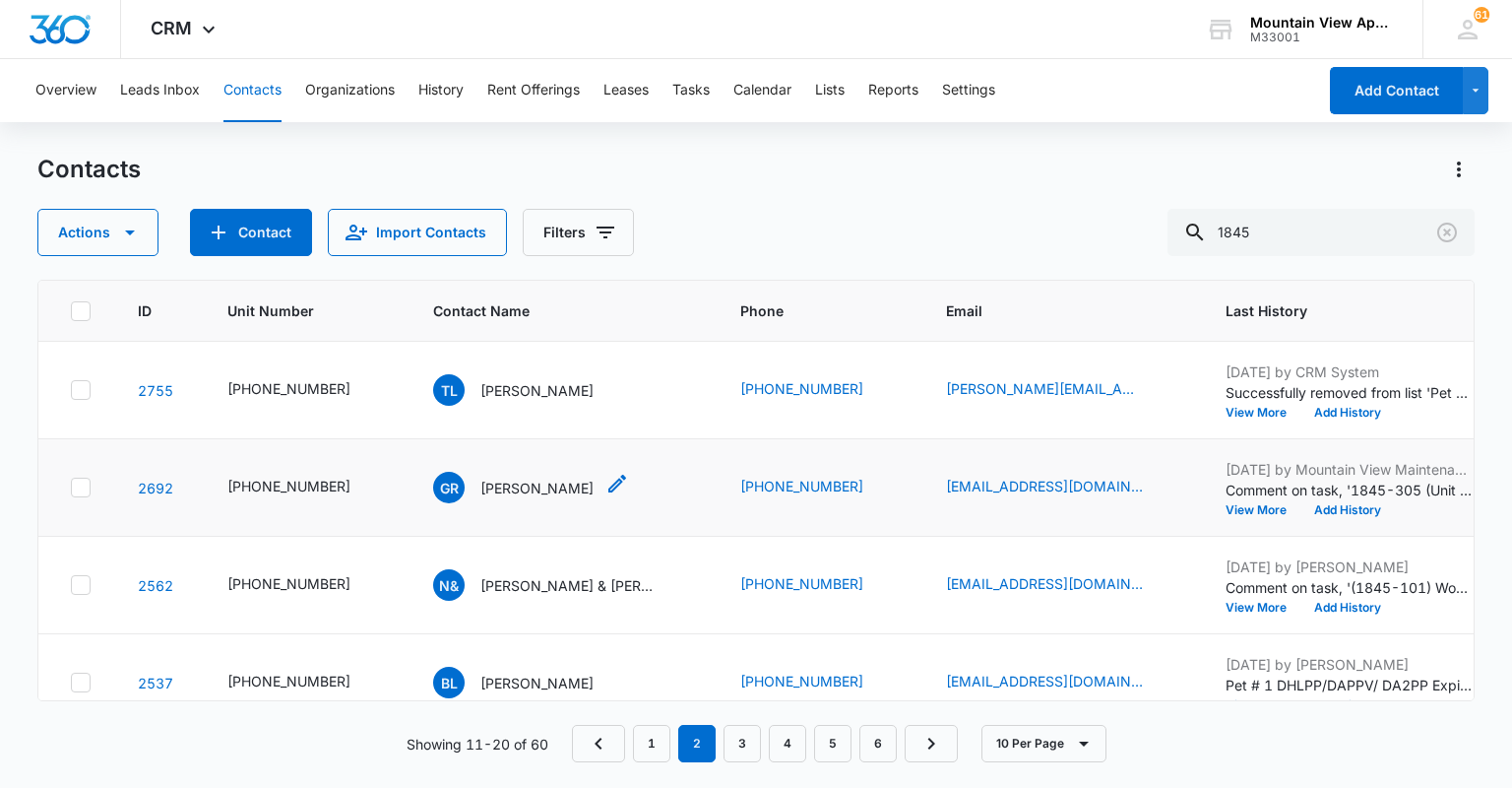 click on "[PERSON_NAME]" at bounding box center [536, 488] 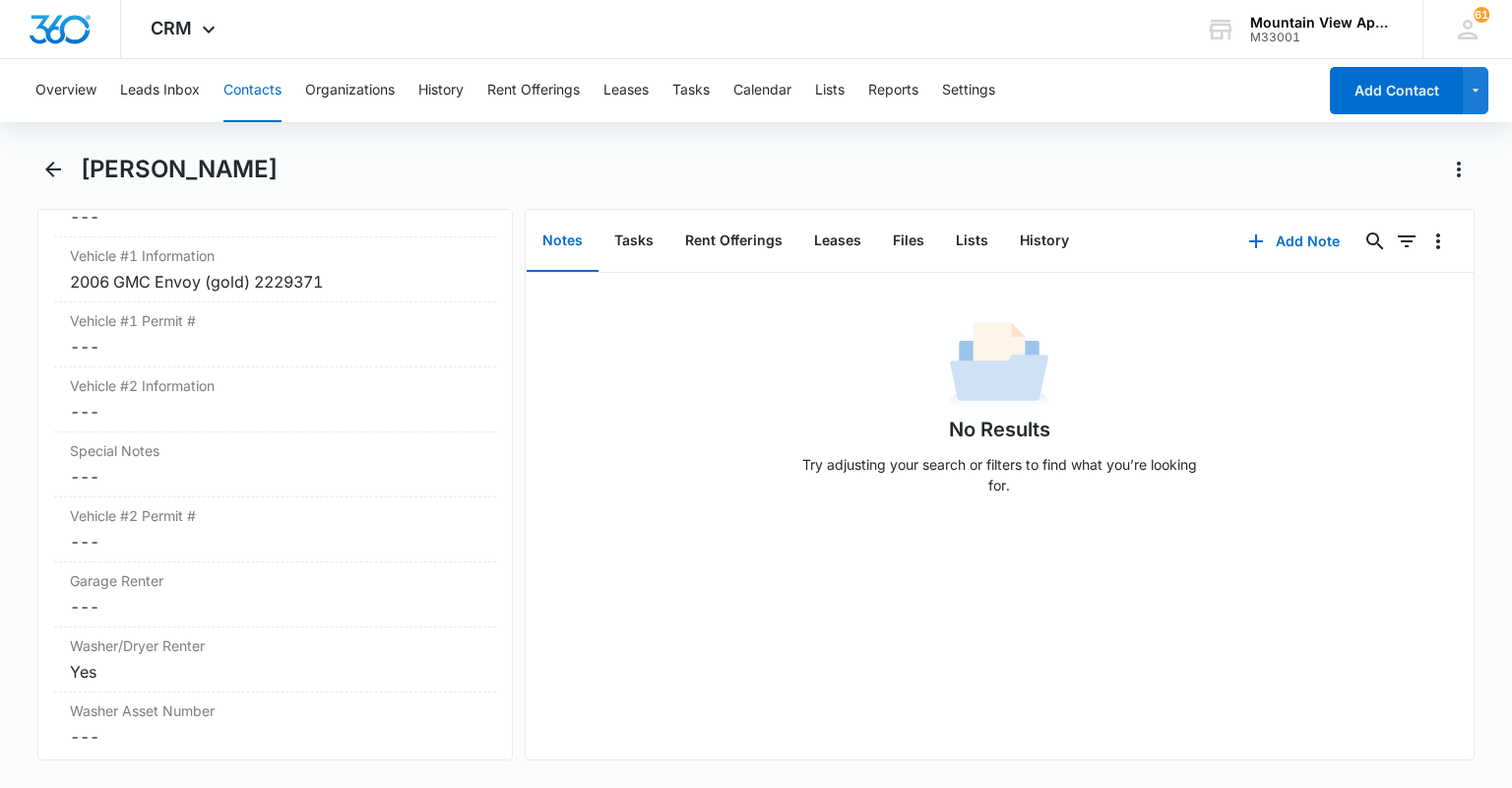 scroll, scrollTop: 2049, scrollLeft: 0, axis: vertical 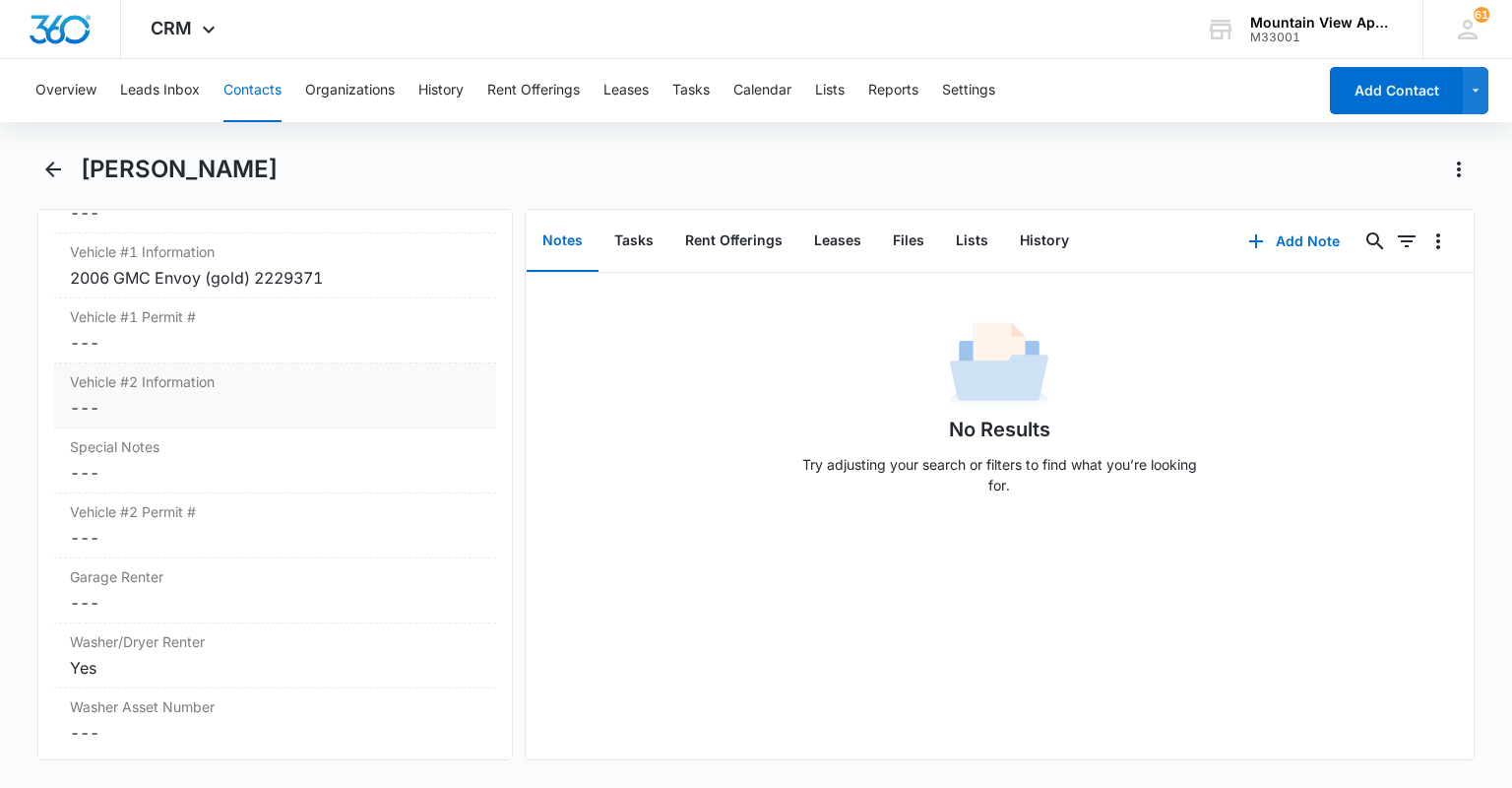 click on "Vehicle #2 Information" at bounding box center (275, 381) 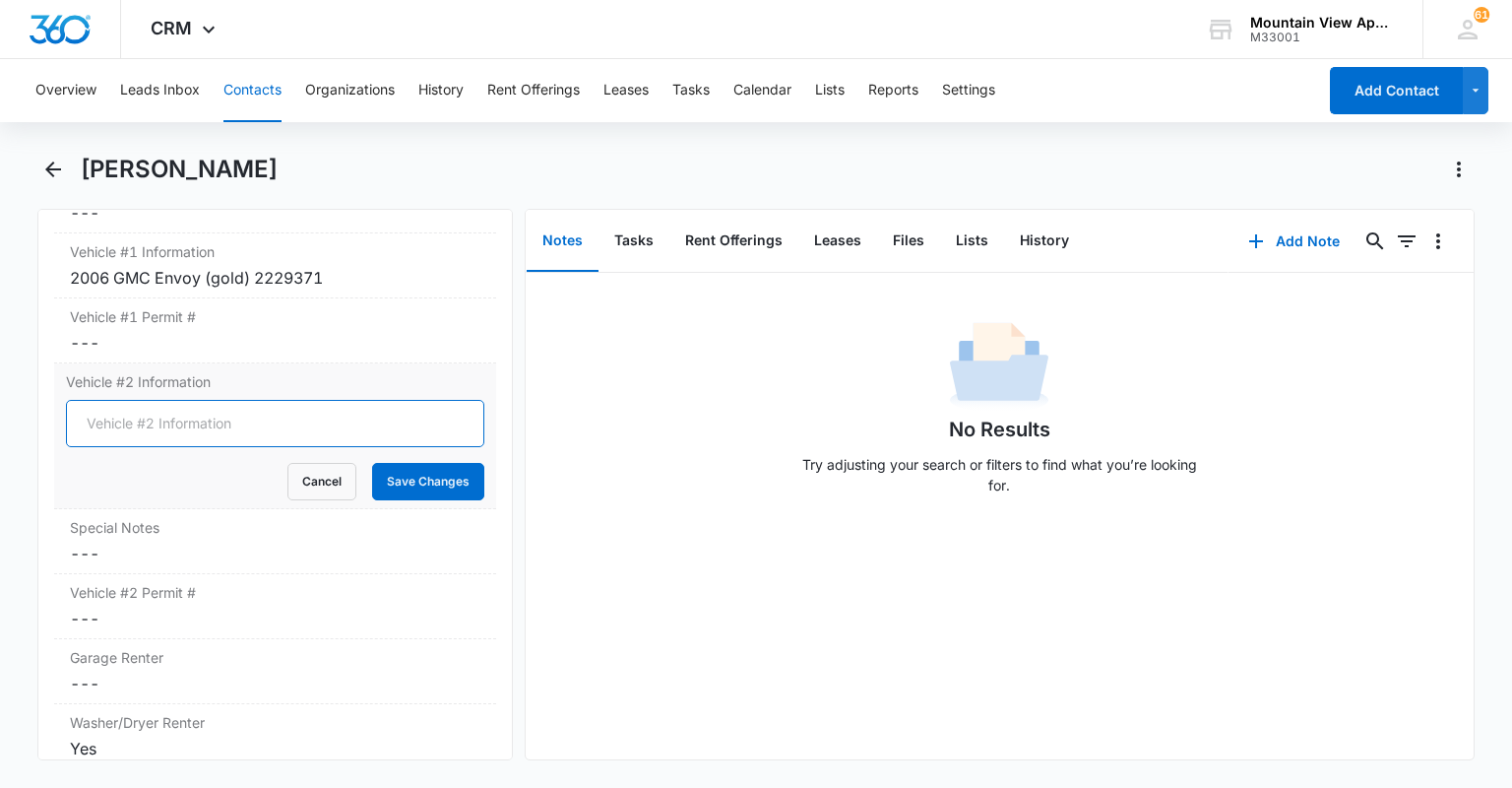 click on "Vehicle #2 Information" at bounding box center (275, 424) 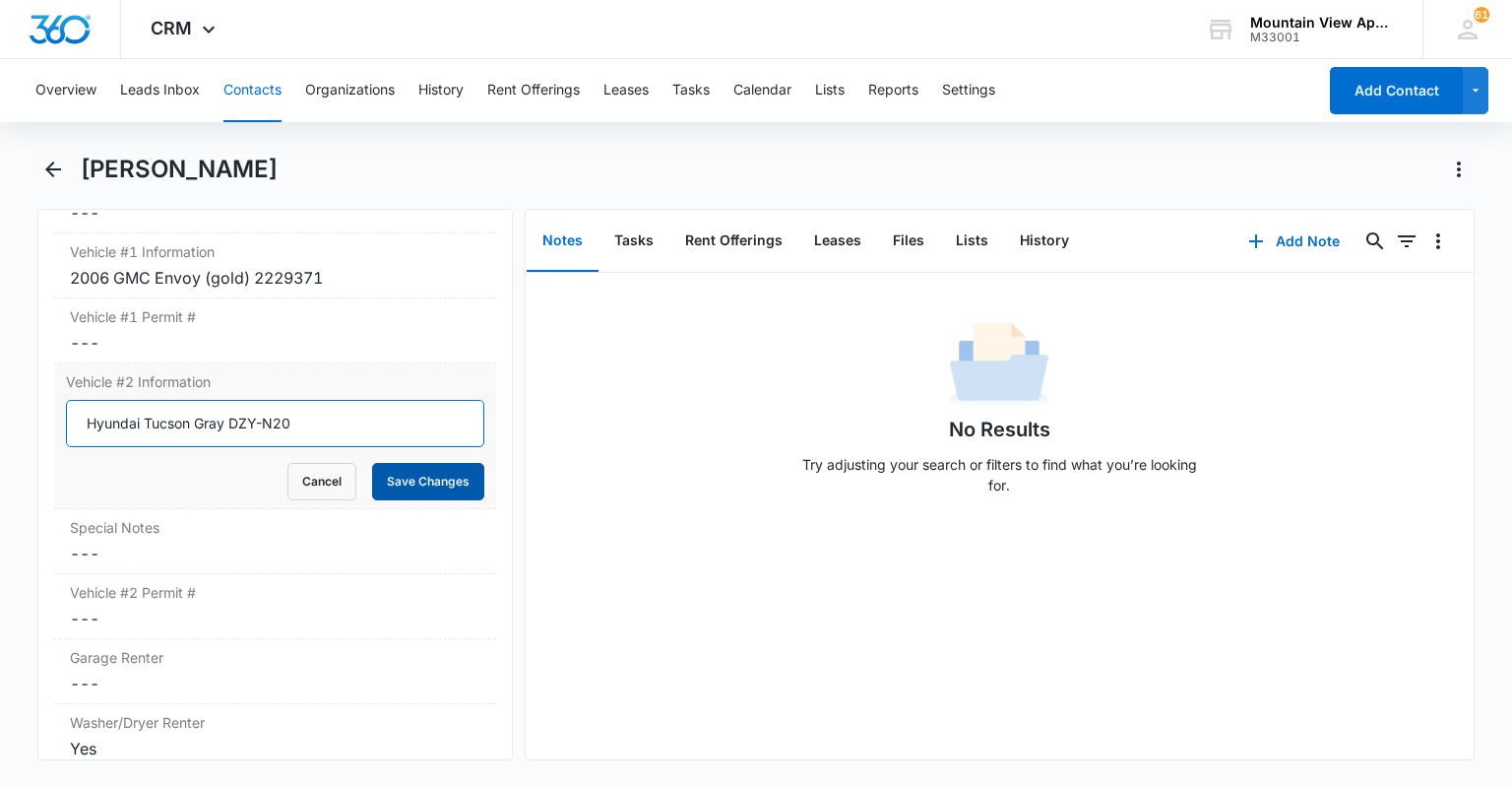 type on "Hyundai Tucson Gray DZY-N20" 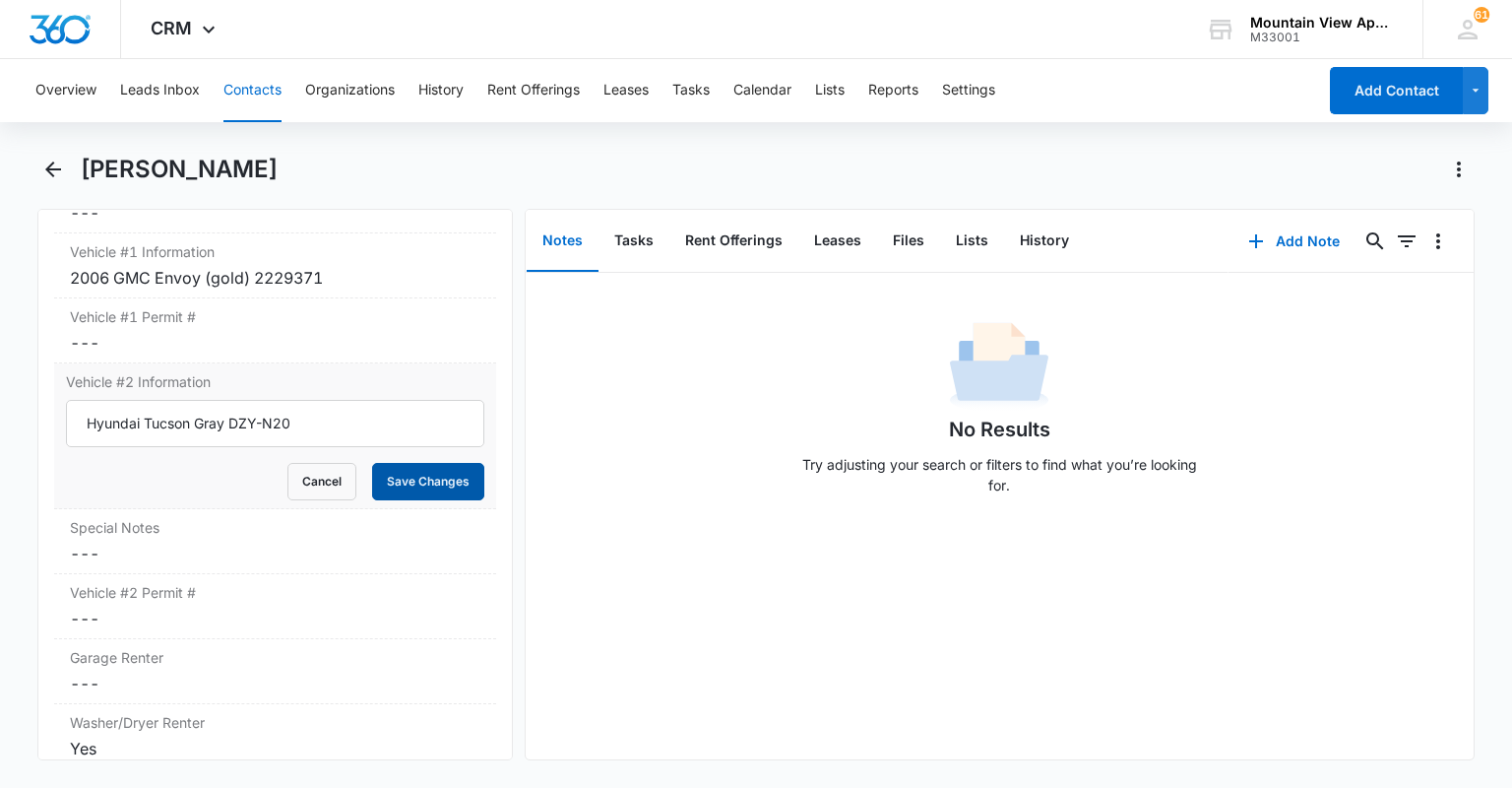 click on "Save Changes" at bounding box center (428, 482) 